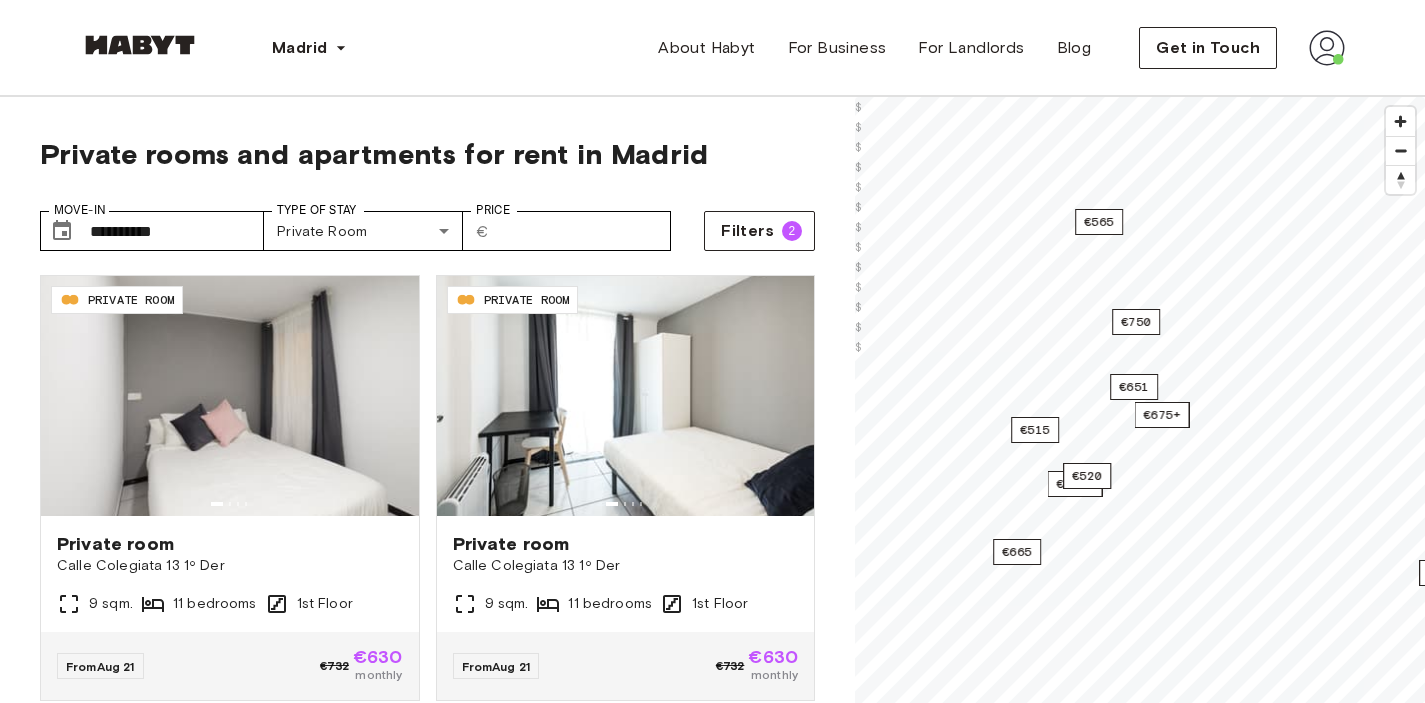 scroll, scrollTop: 87, scrollLeft: 0, axis: vertical 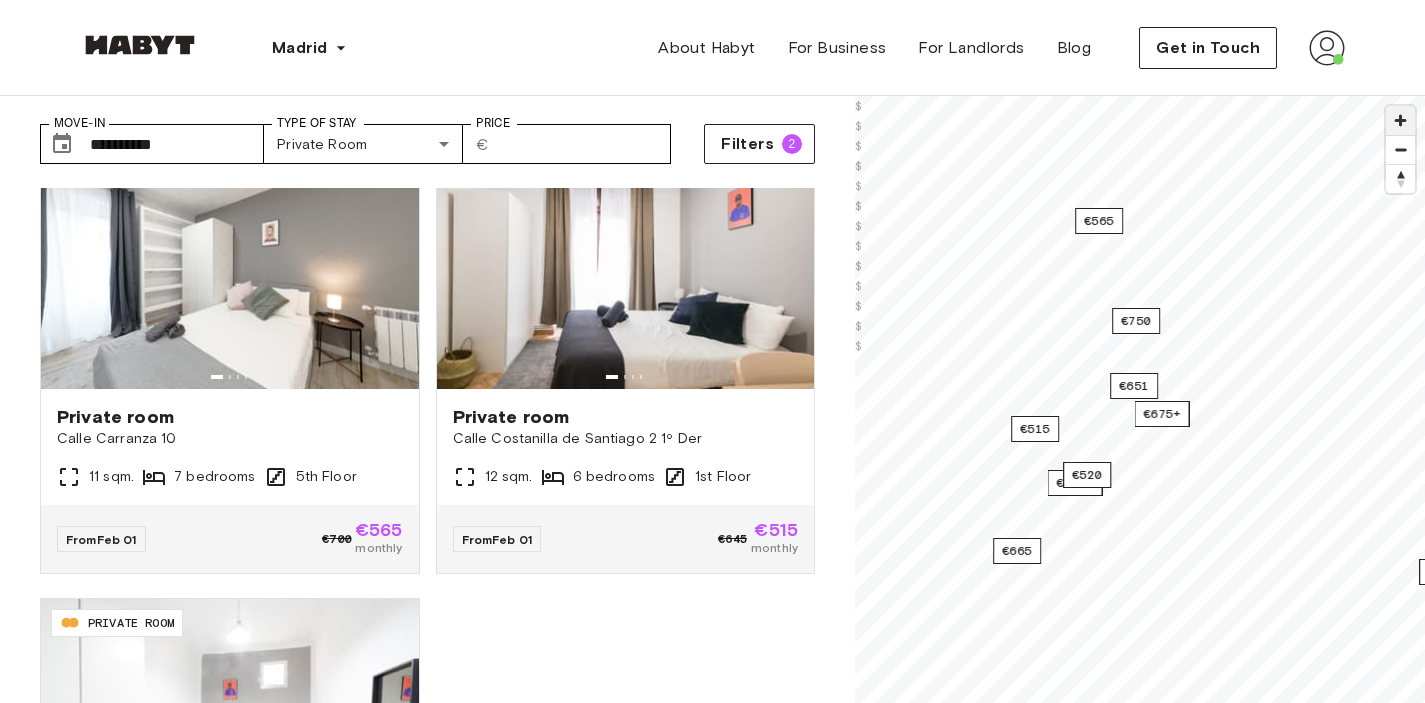 click at bounding box center (1400, 120) 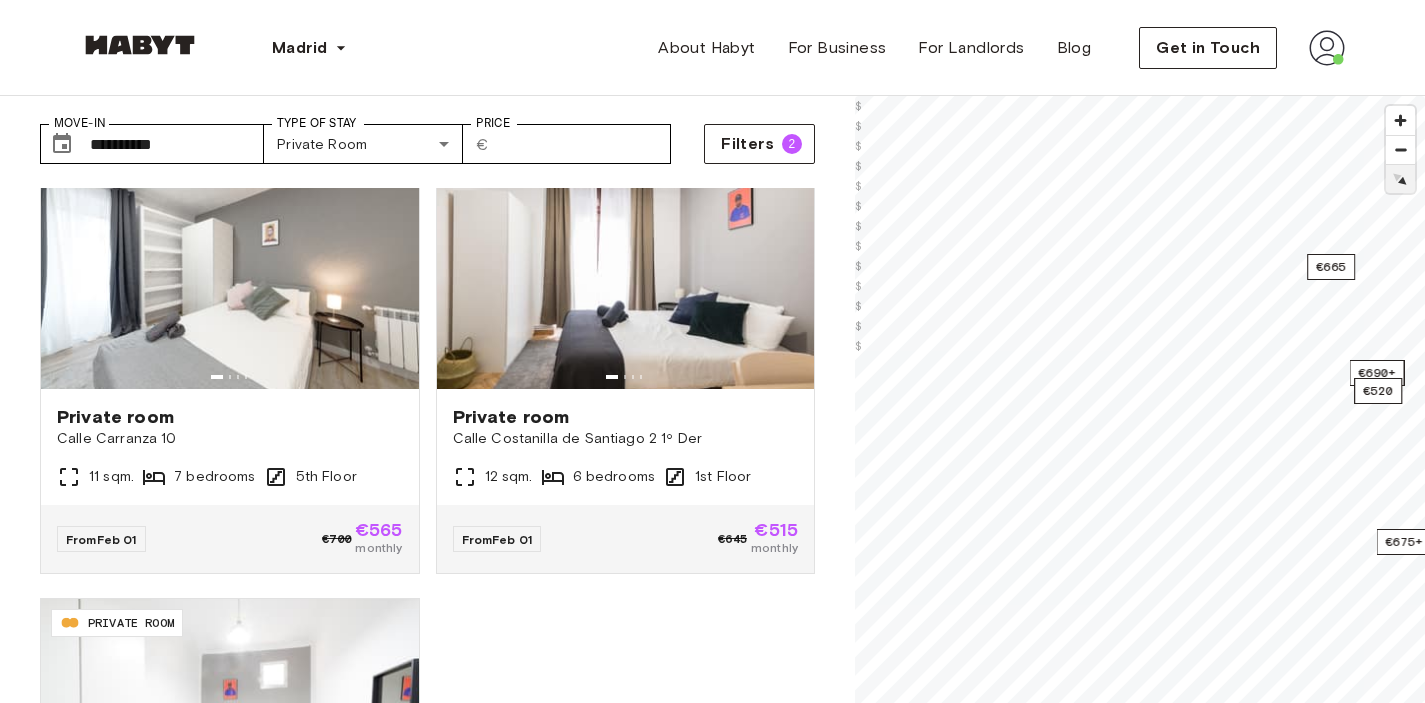 click at bounding box center [1400, 179] 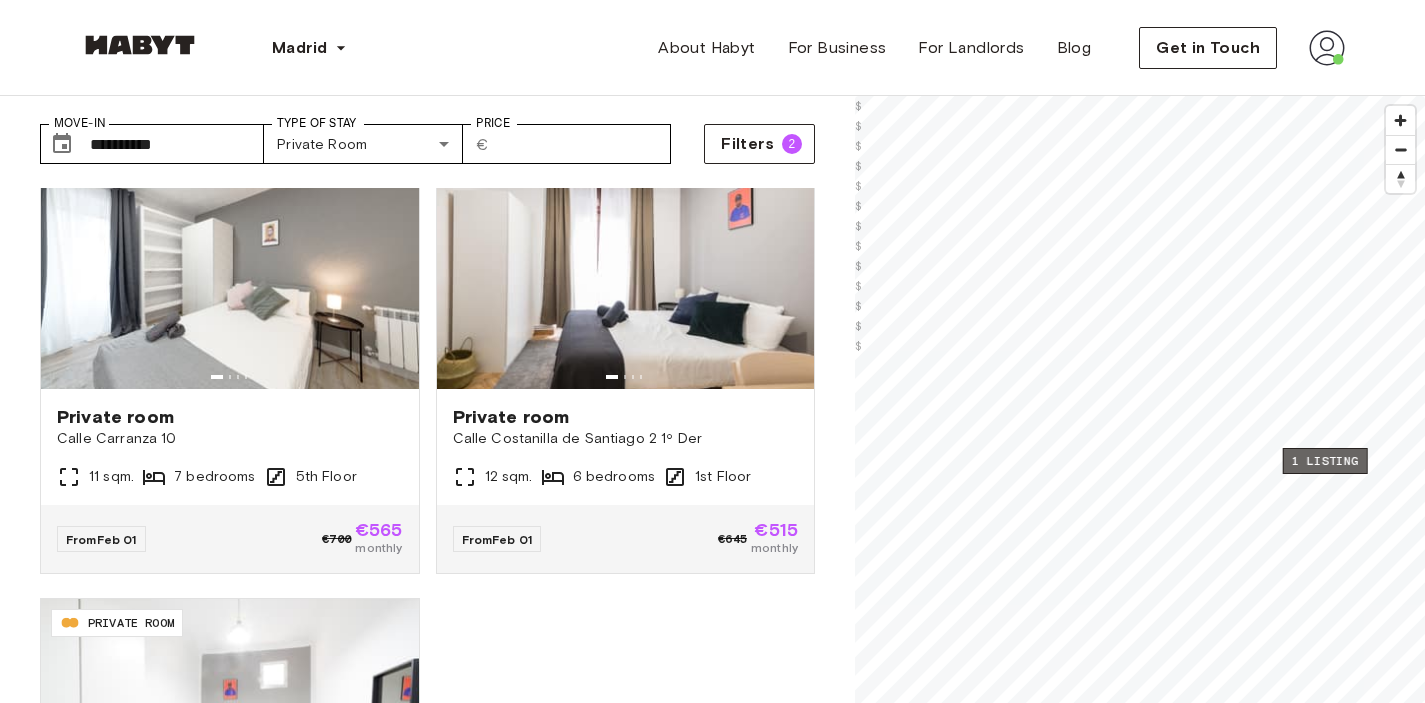 click on "1 listing" at bounding box center [1325, 461] 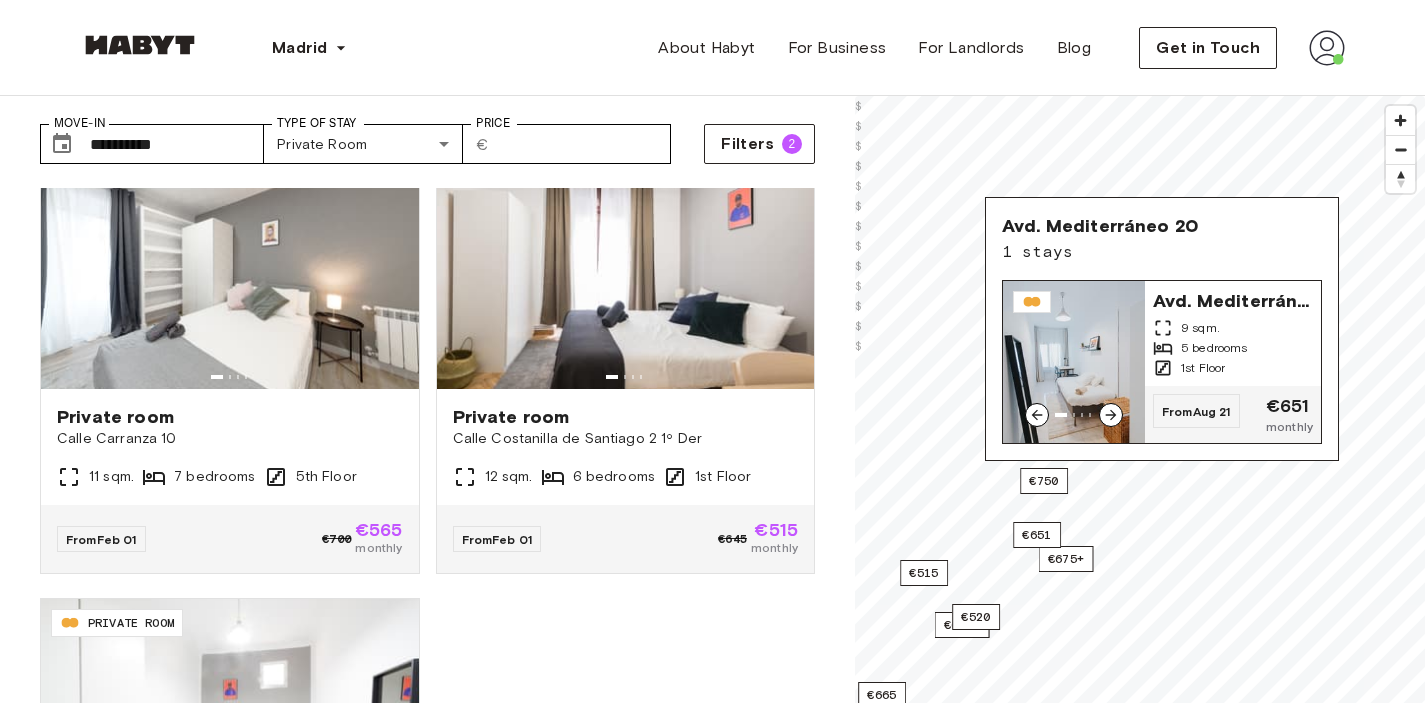click on "Avd. Mediterráneo 20" at bounding box center [1233, 299] 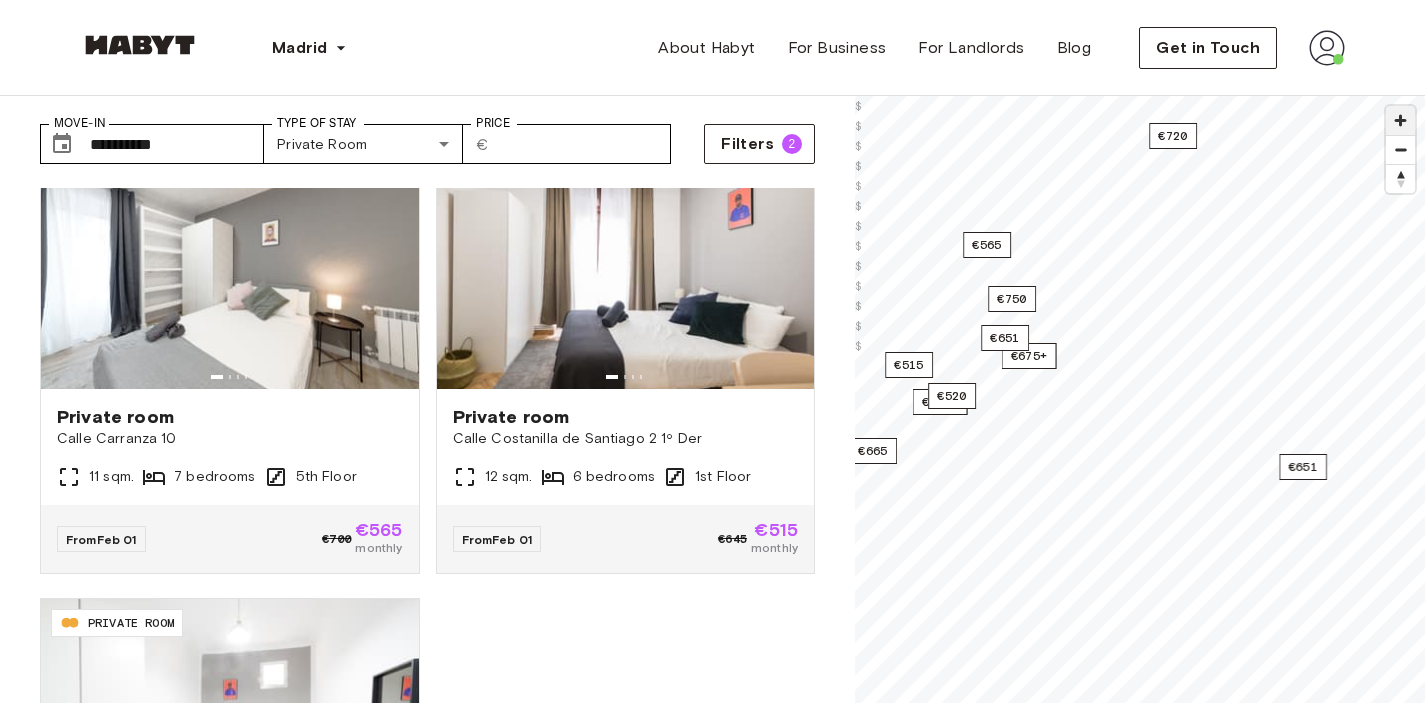 click at bounding box center (1400, 120) 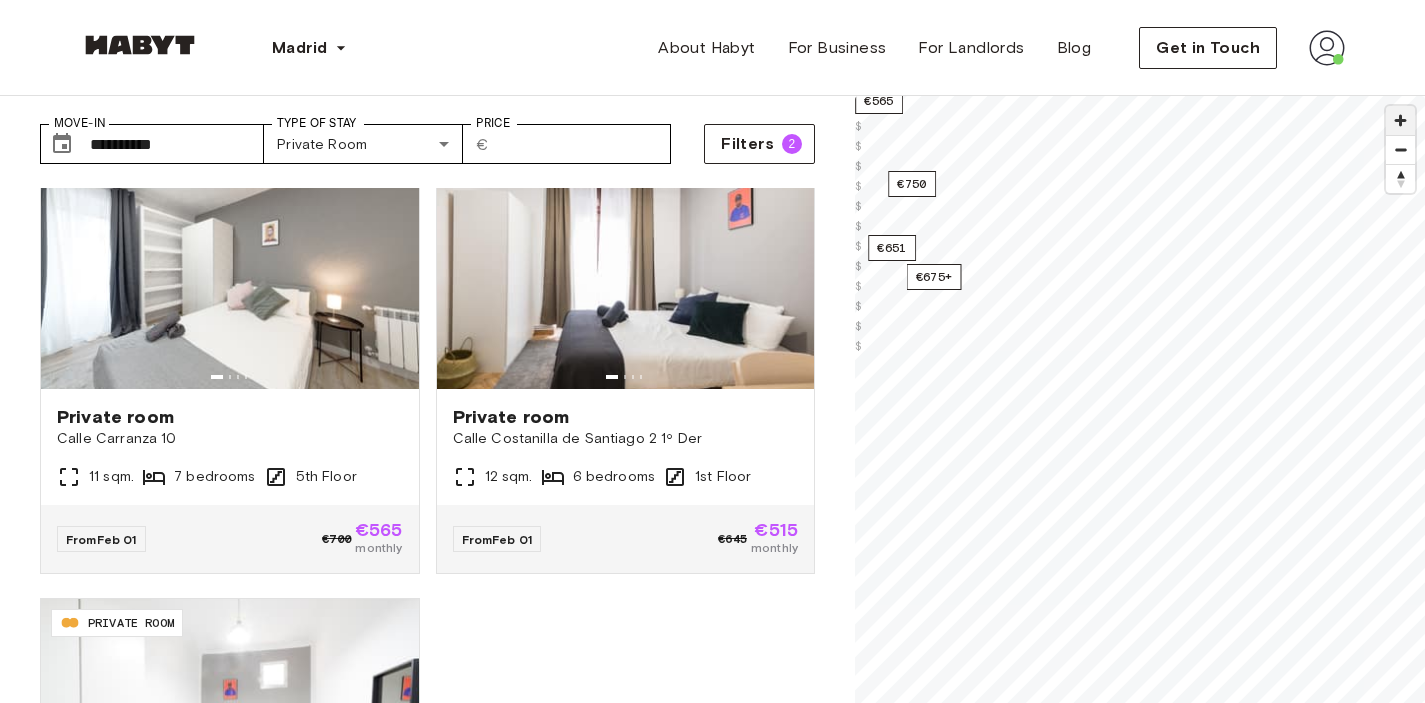 click at bounding box center (1400, 120) 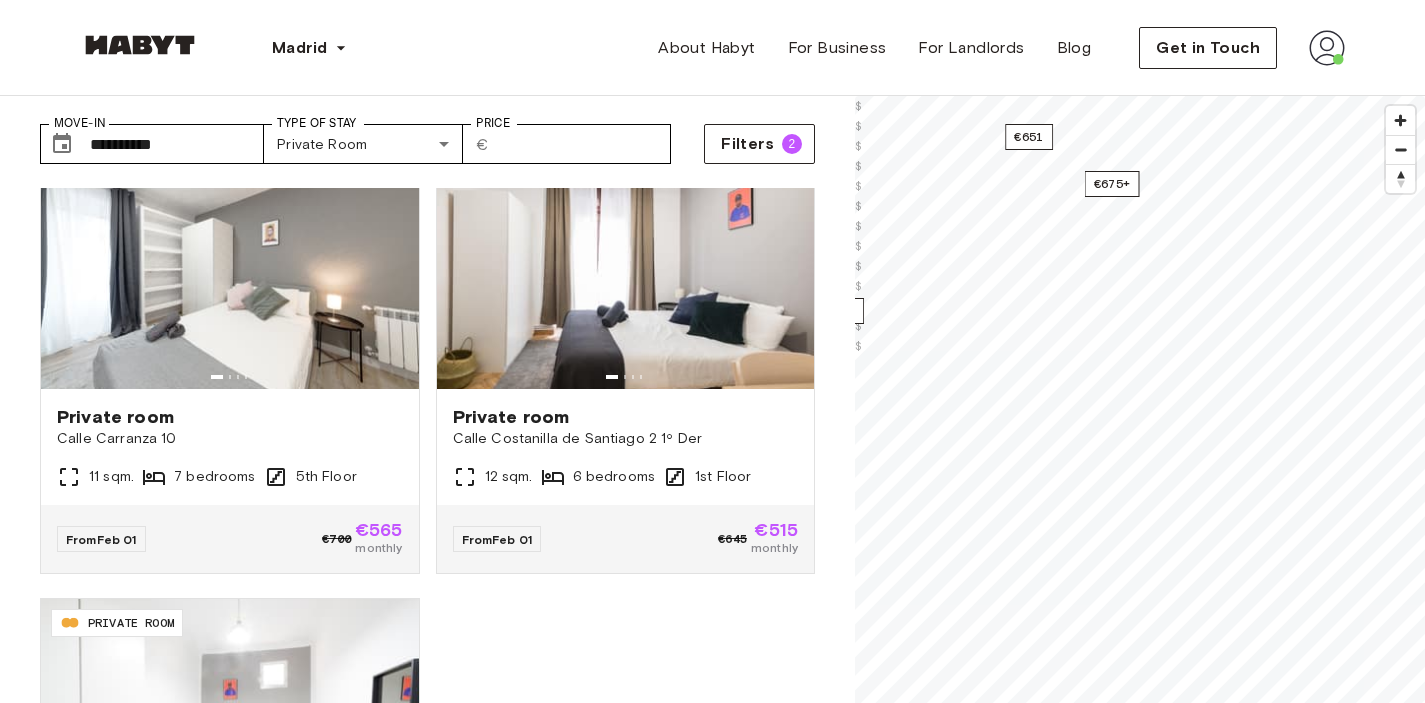 click on "**********" at bounding box center [712, 2327] 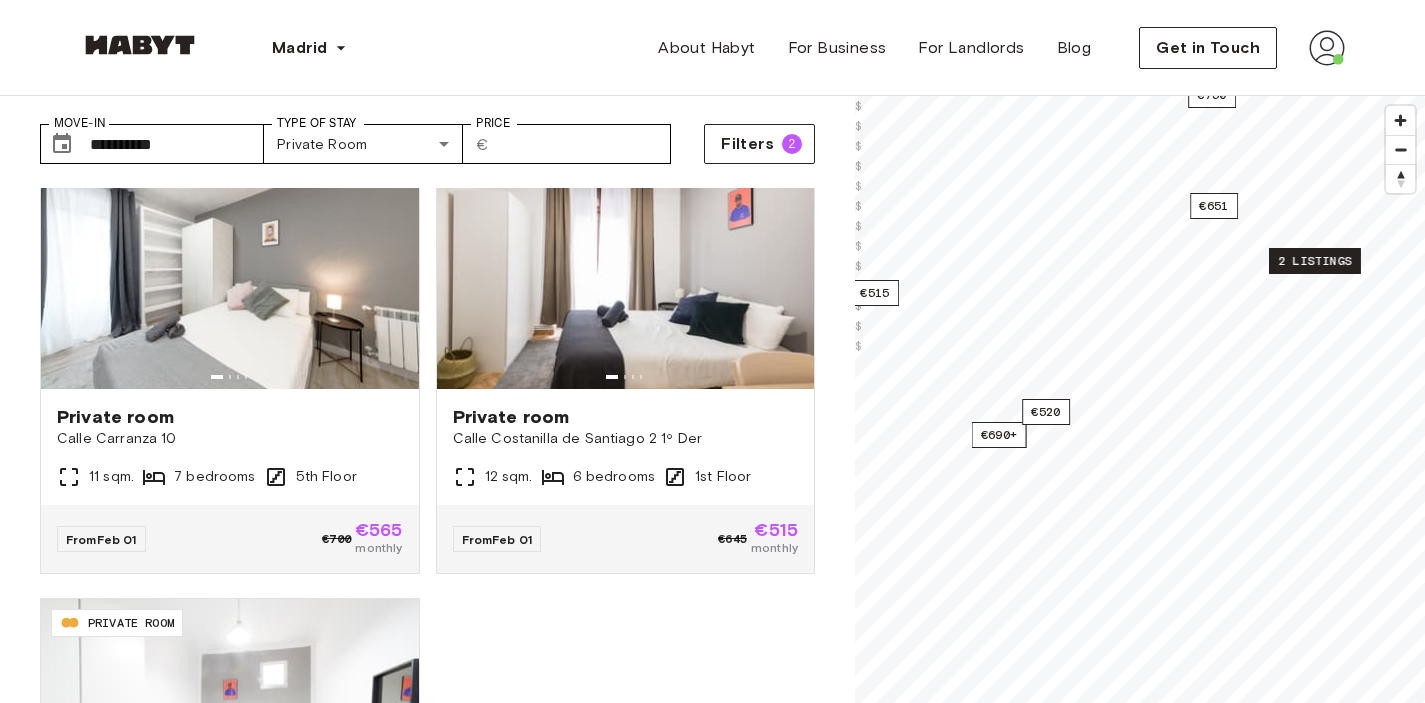 click on "2 listings" at bounding box center [1315, 261] 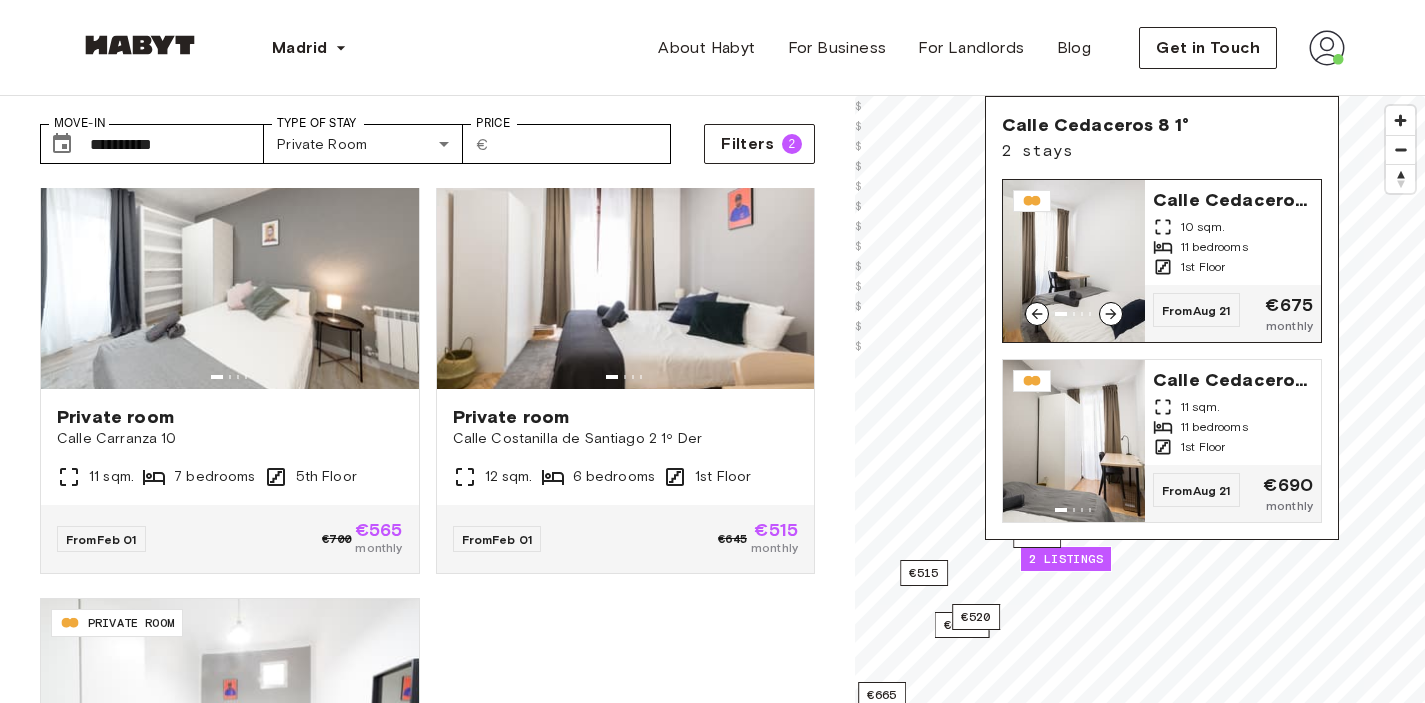 click on "Calle Cedaceros 8 1° 10 sqm. 11 bedrooms 1st Floor" at bounding box center (1233, 232) 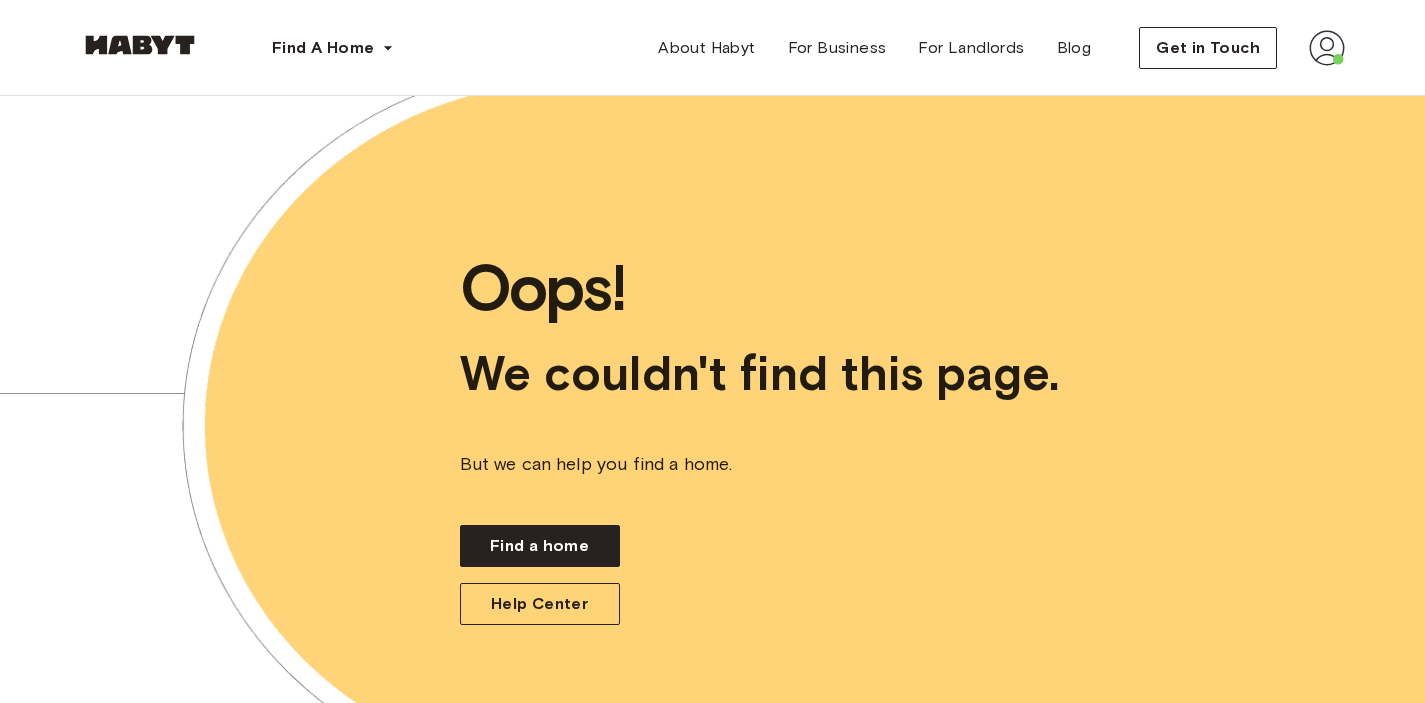 scroll, scrollTop: 0, scrollLeft: 0, axis: both 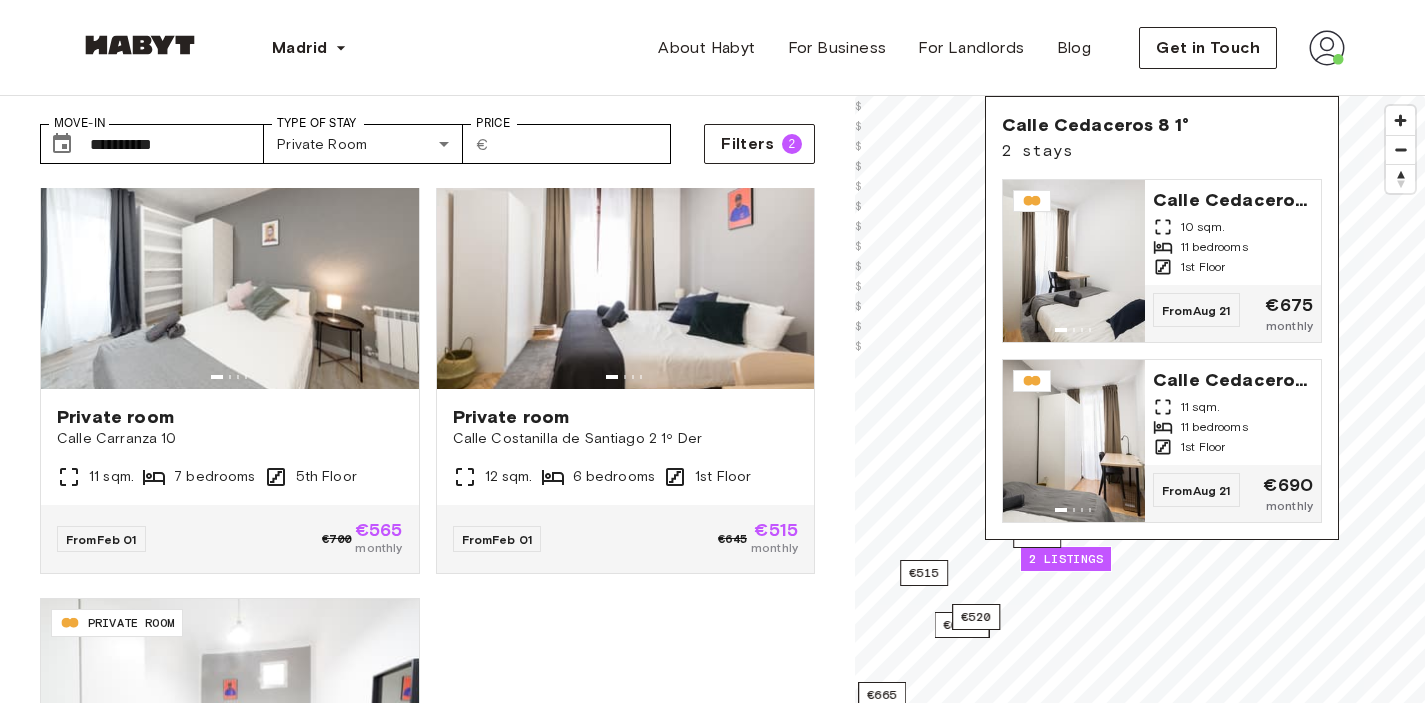click on "**********" at bounding box center (372, 144) 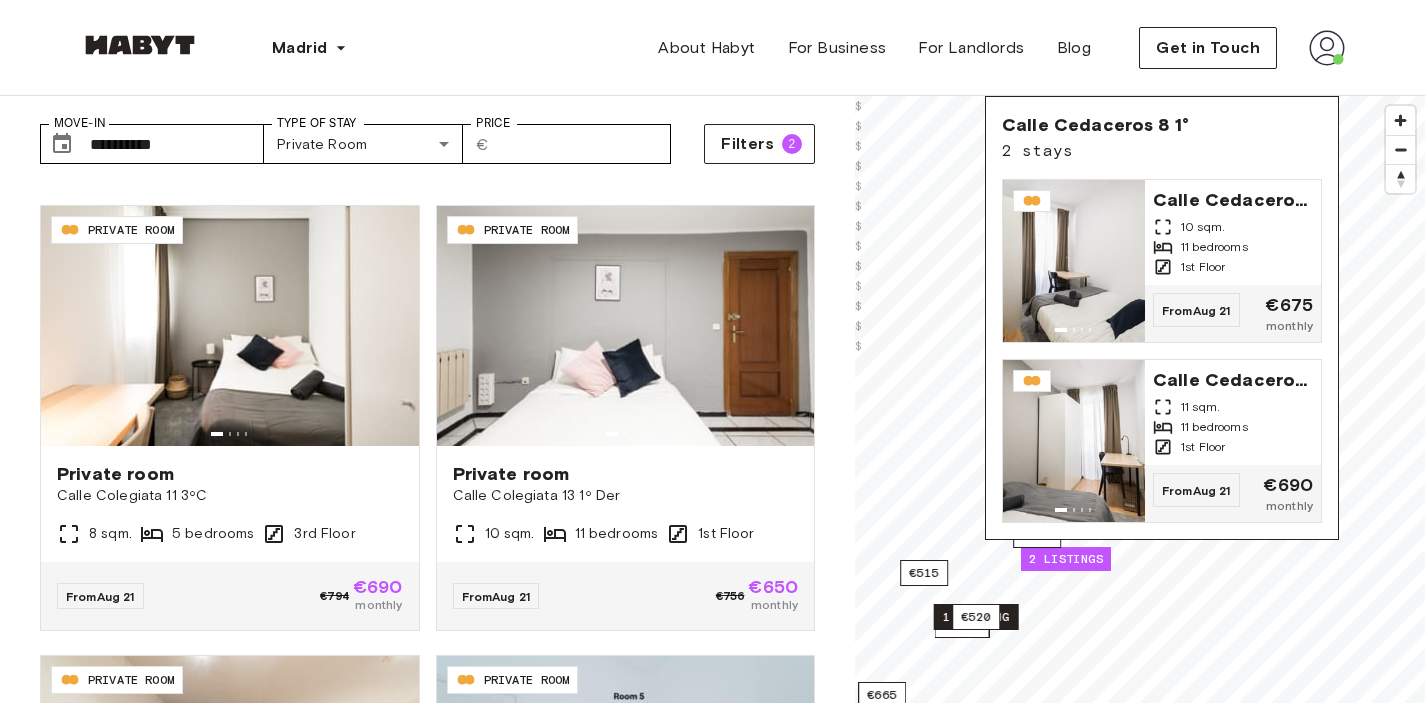 scroll, scrollTop: 0, scrollLeft: 0, axis: both 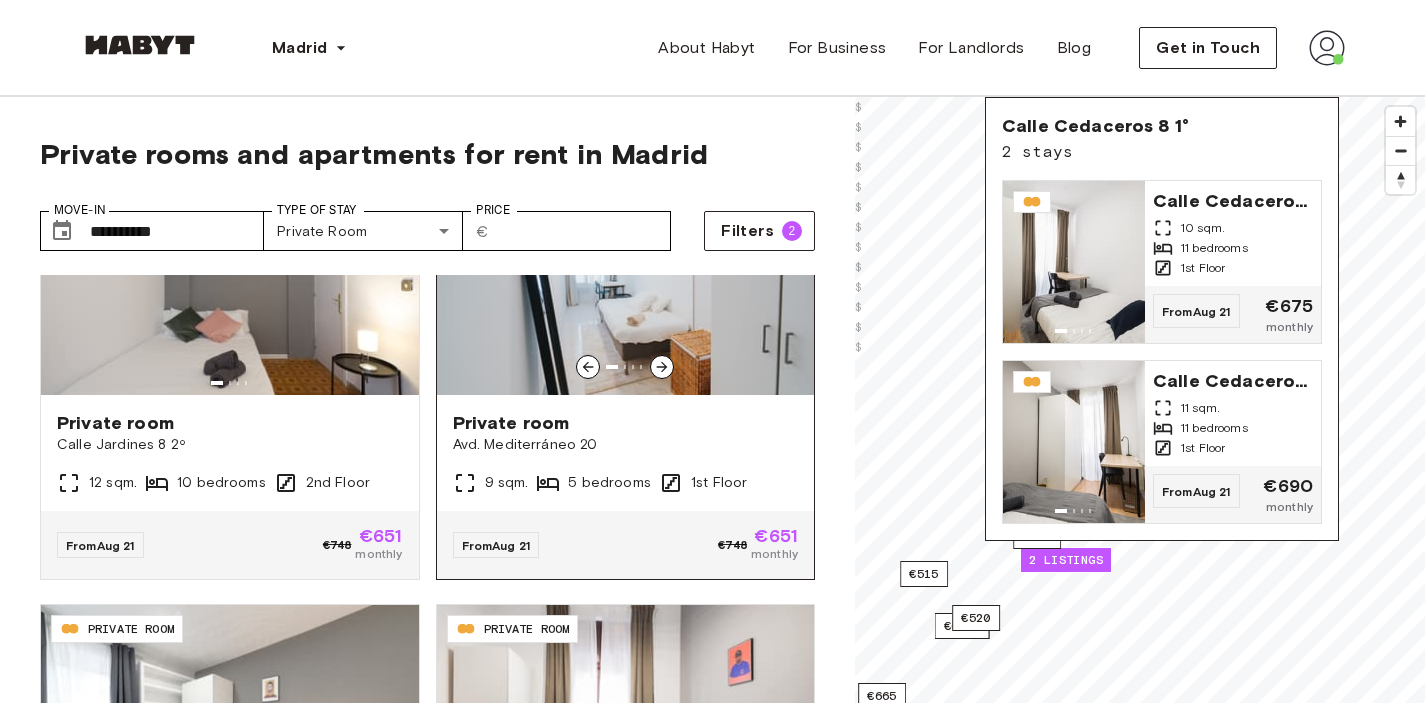 click on "Private room" at bounding box center (626, 423) 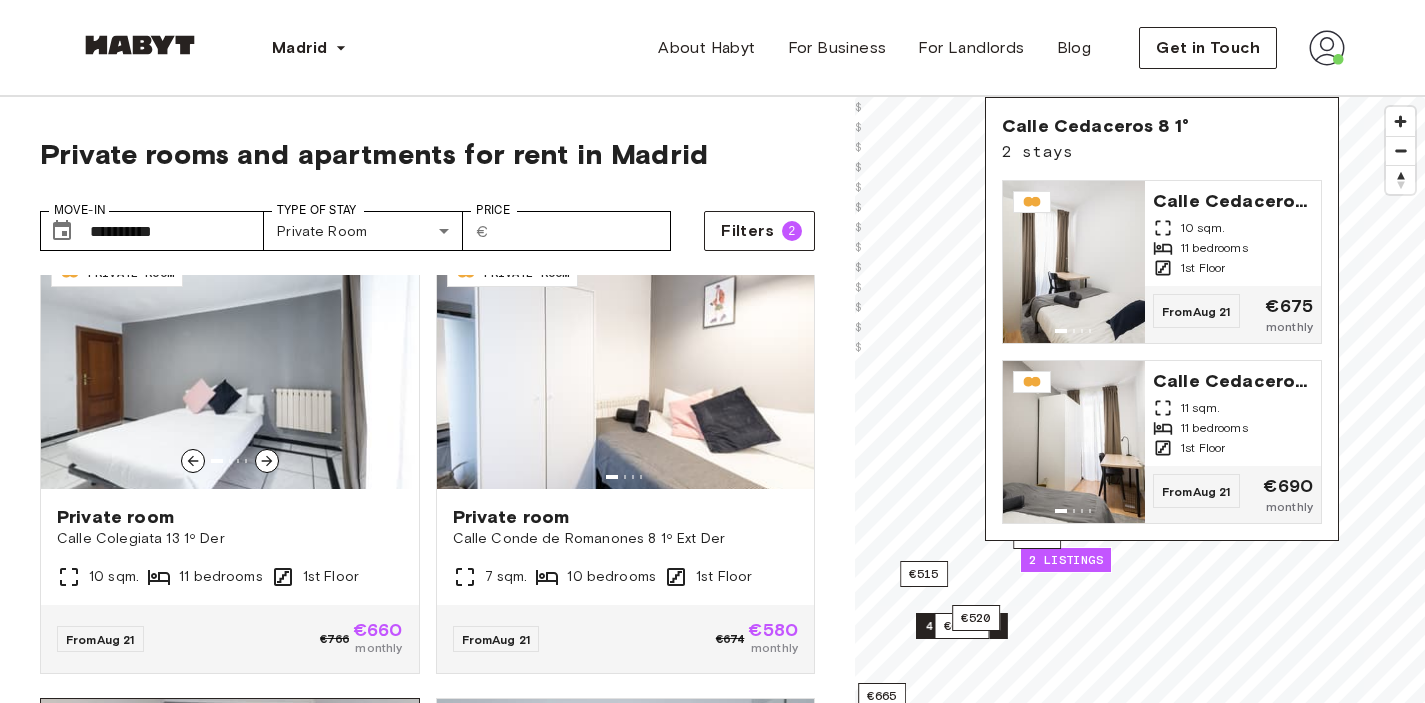 scroll, scrollTop: 2276, scrollLeft: 0, axis: vertical 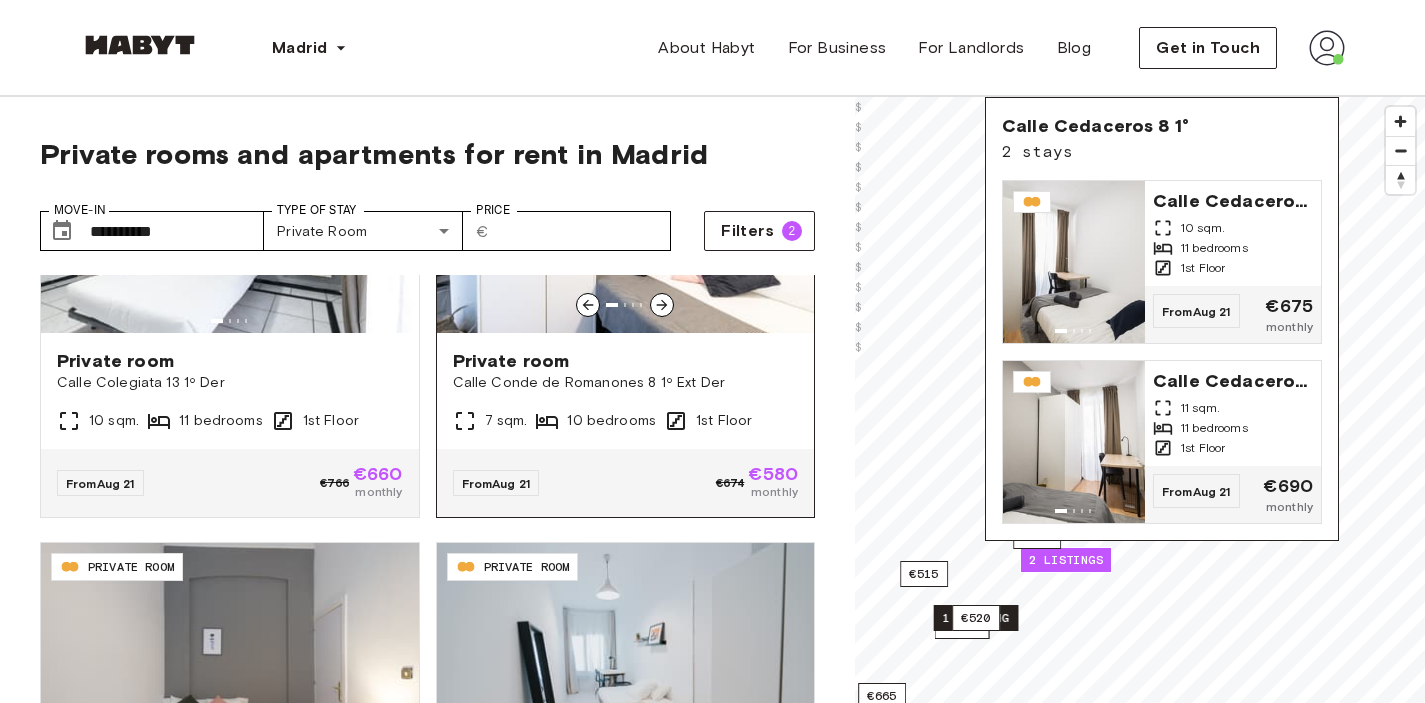 click on "Calle Conde de Romanones 8 1º Ext Der" at bounding box center [626, 383] 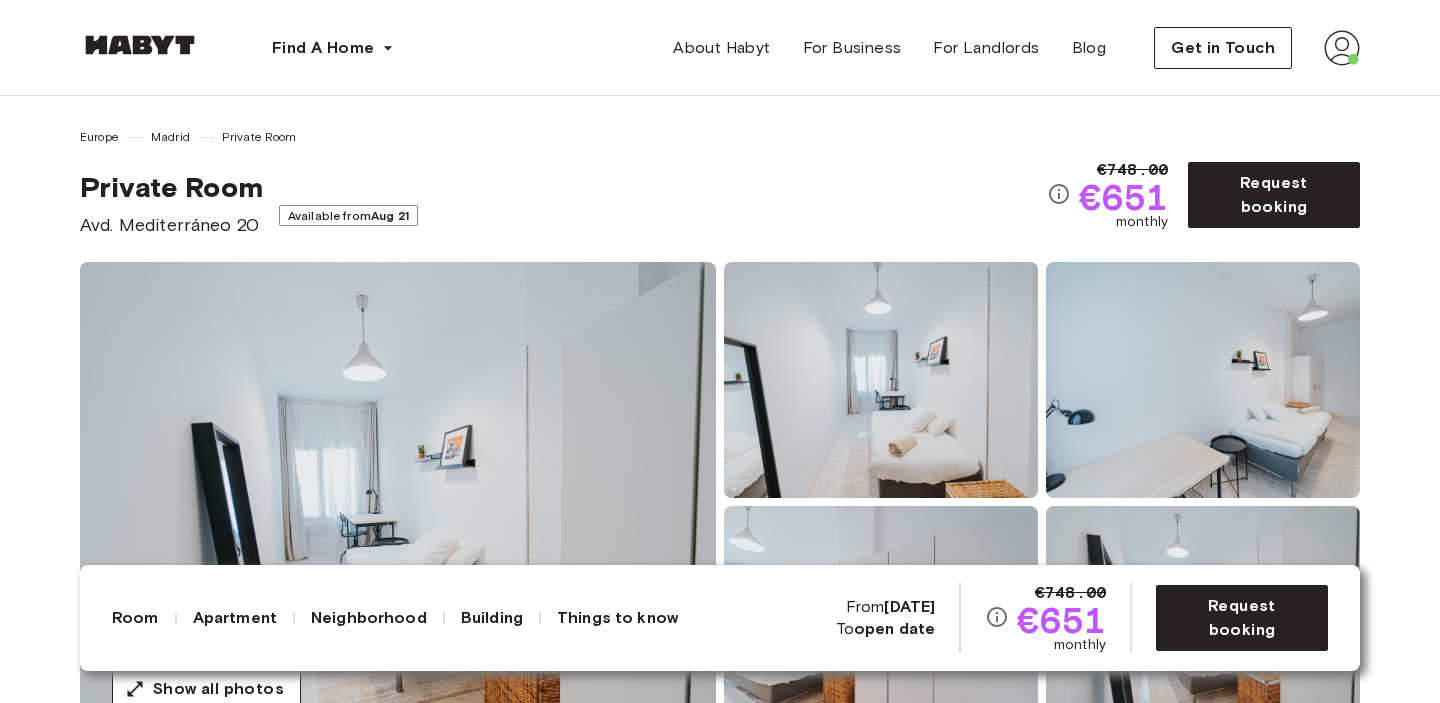 scroll, scrollTop: 0, scrollLeft: 0, axis: both 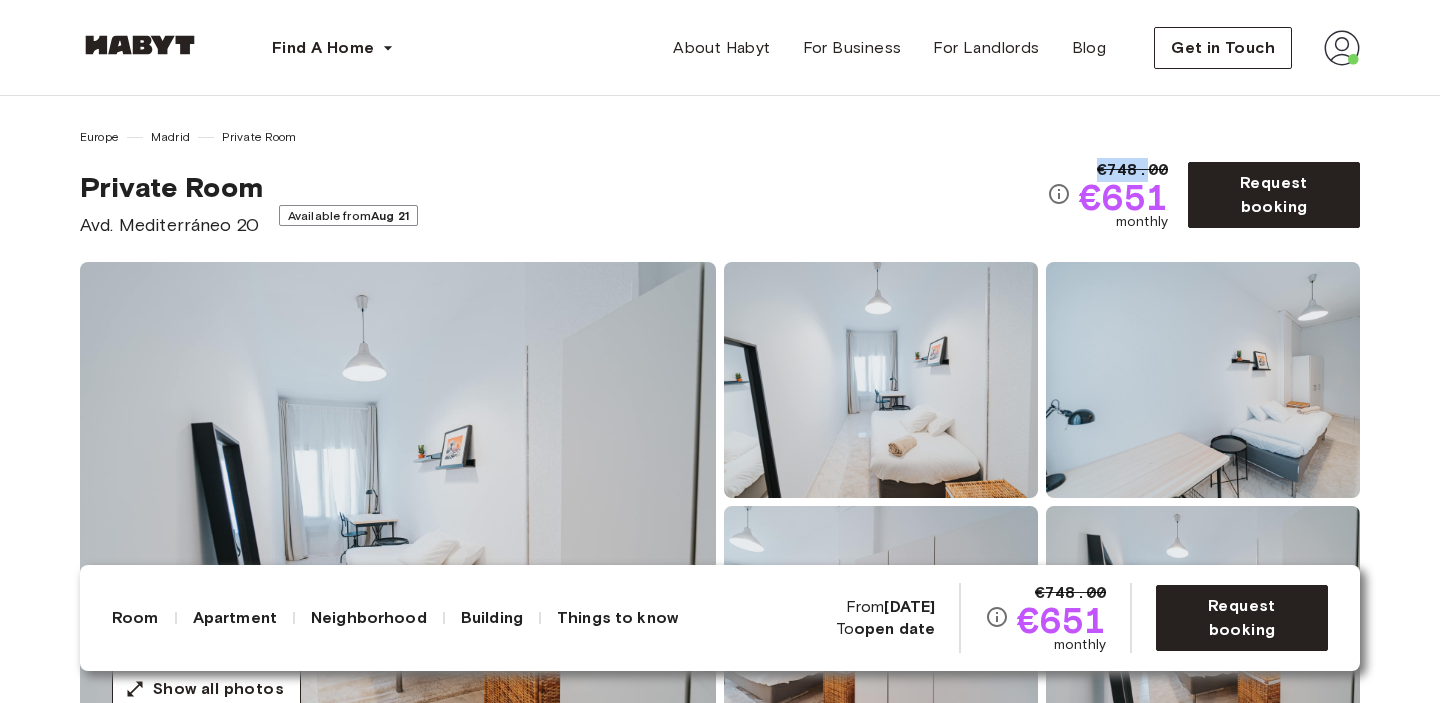 click on "€748.00" at bounding box center (1132, 170) 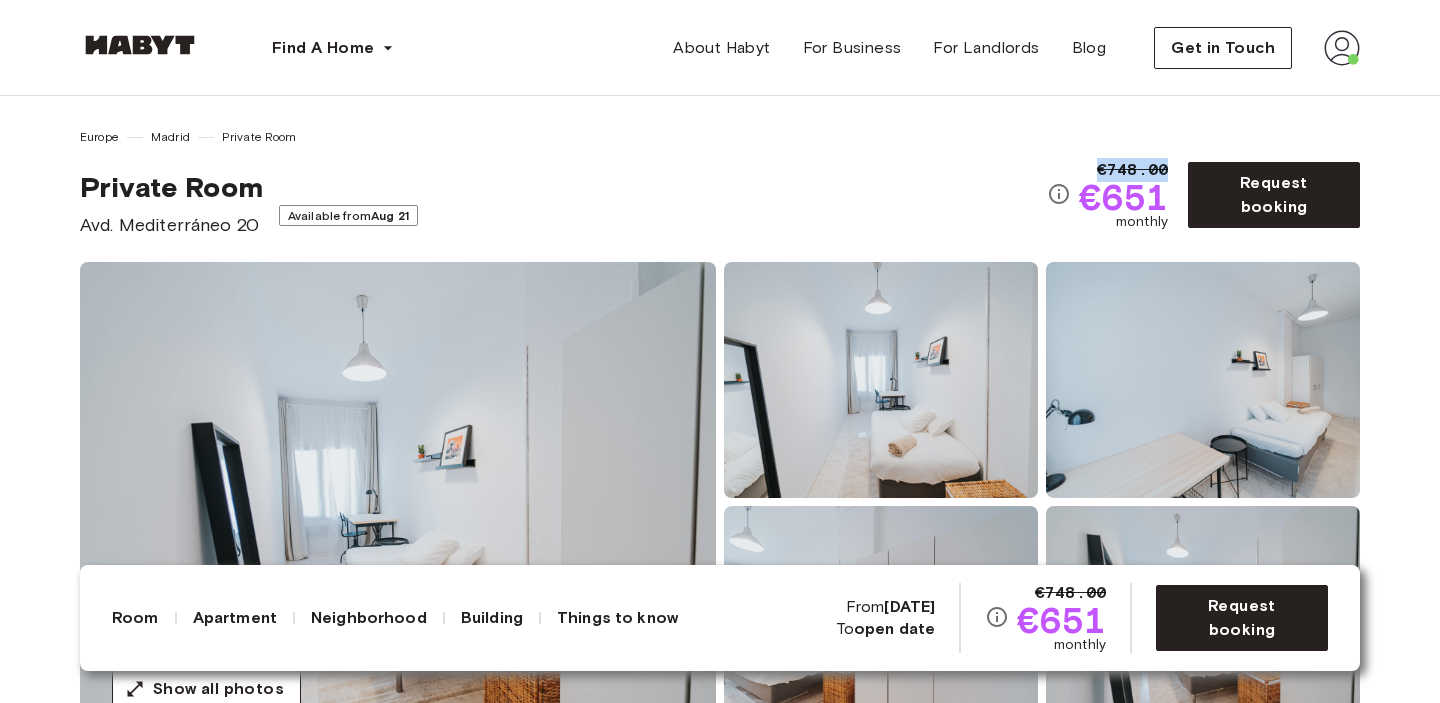 scroll, scrollTop: 0, scrollLeft: 0, axis: both 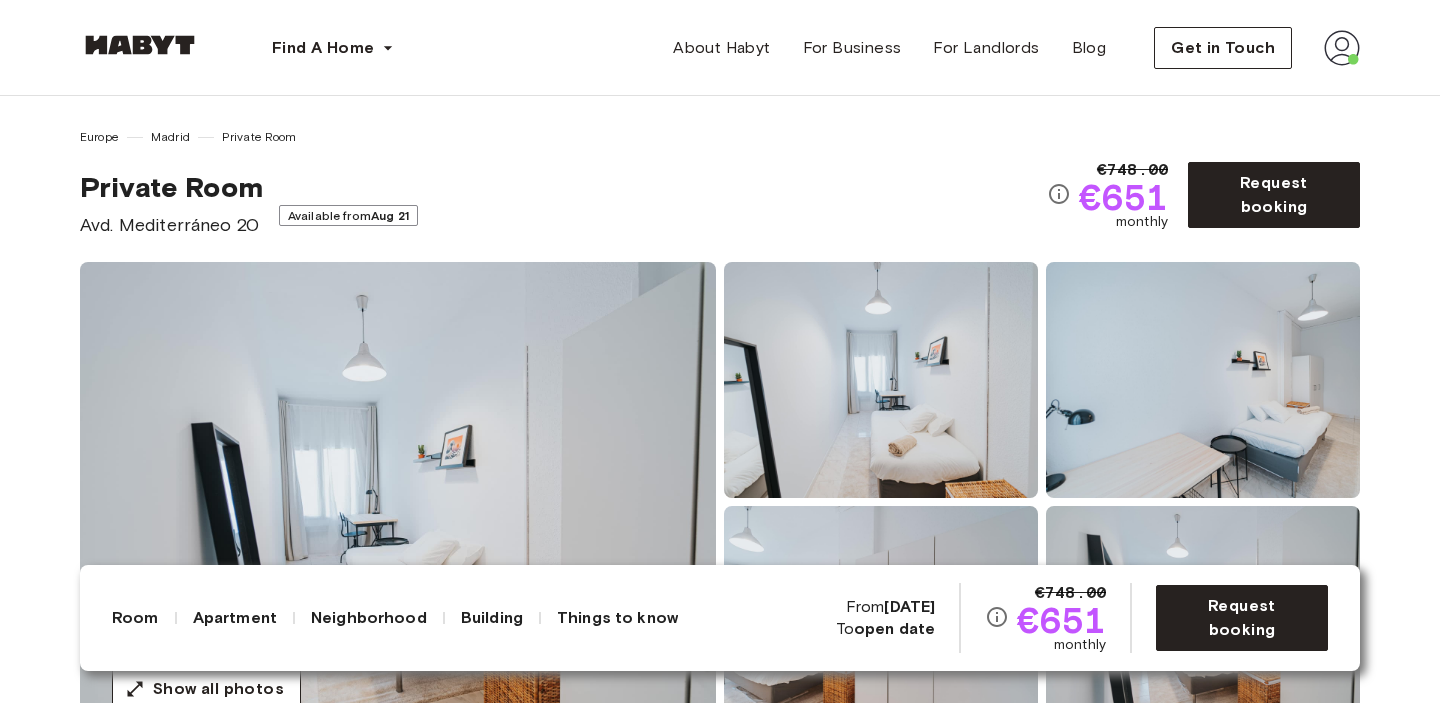 click on "Private Room Avd. Mediterráneo 20 Available from  Aug 21" at bounding box center (563, 204) 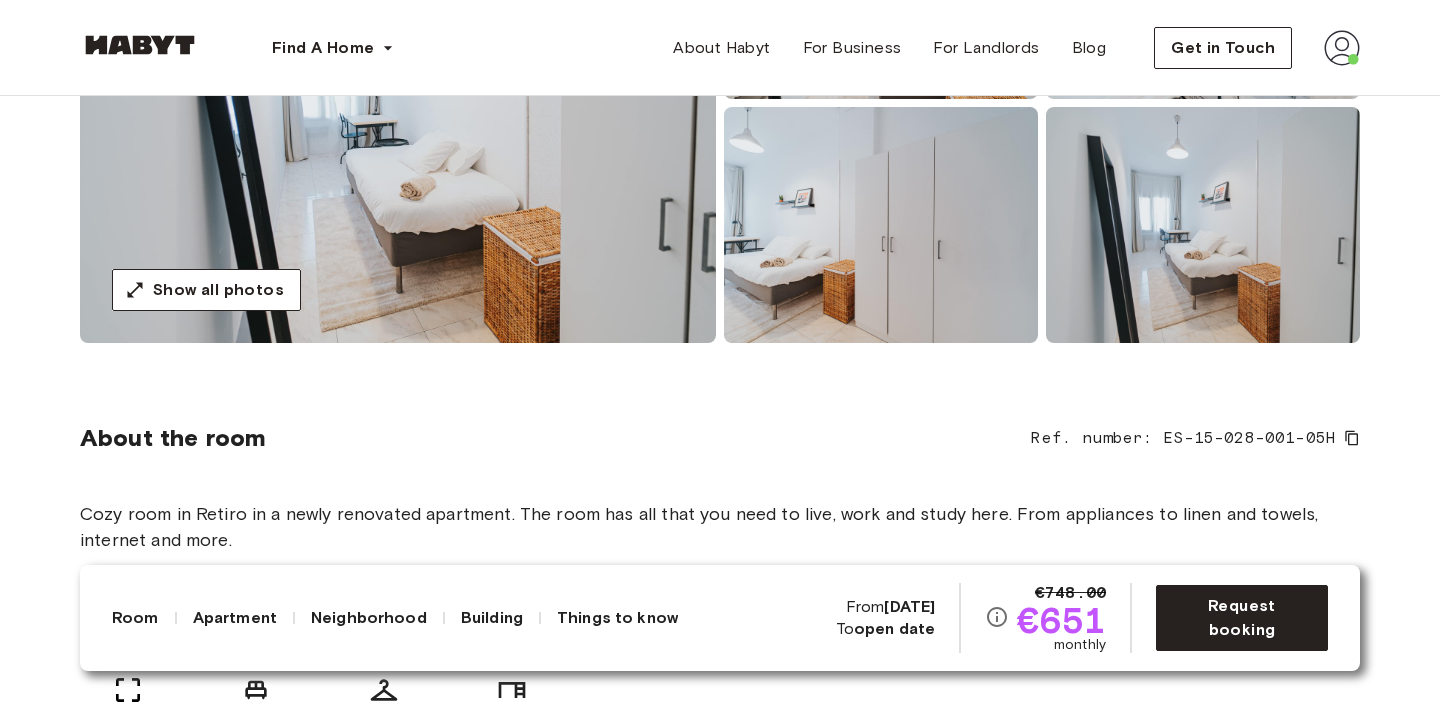 scroll, scrollTop: 405, scrollLeft: 0, axis: vertical 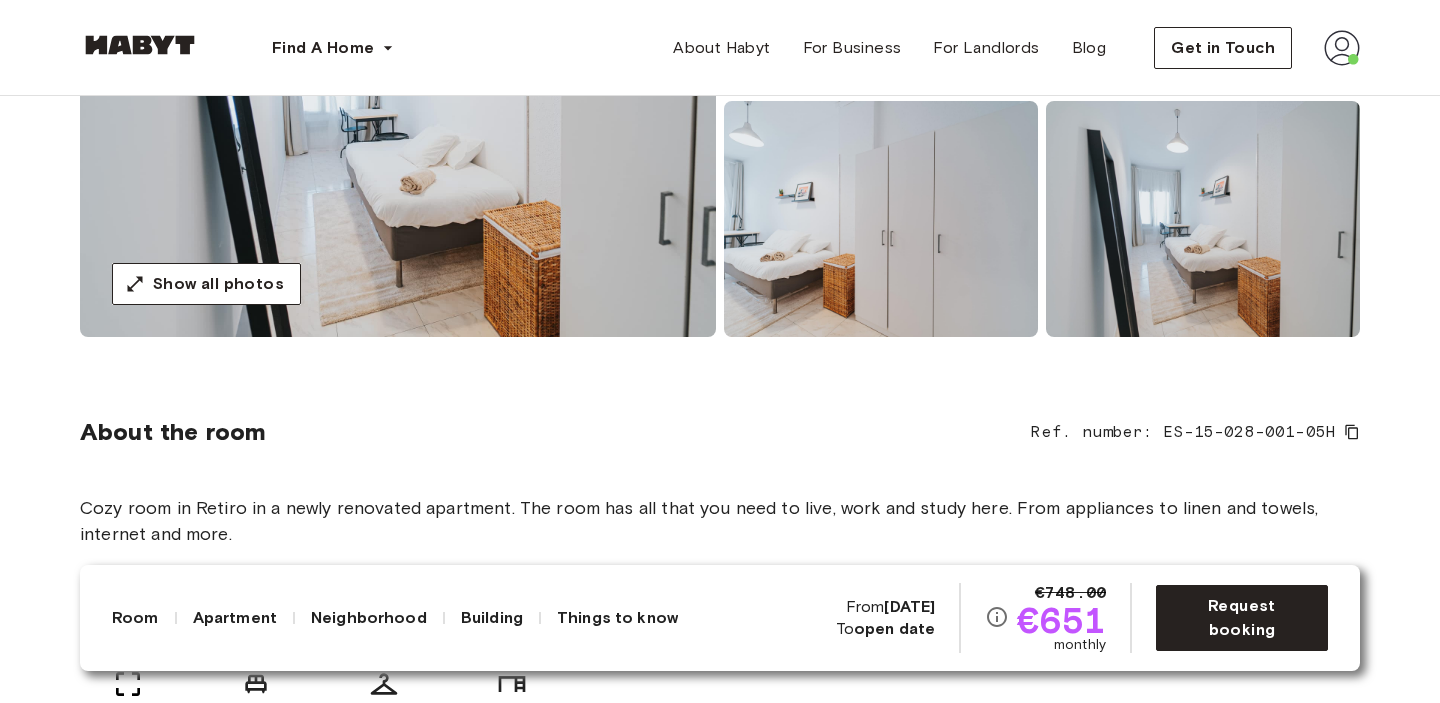 click 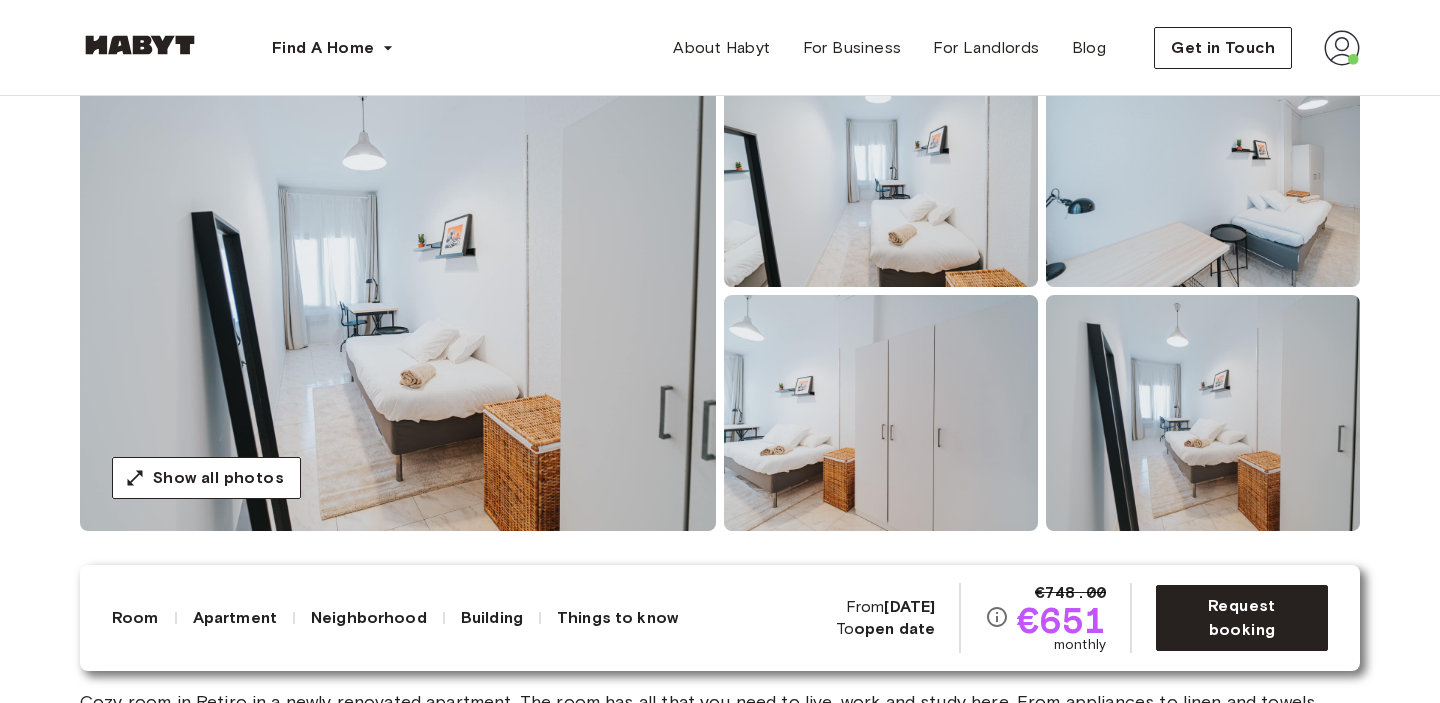 scroll, scrollTop: 213, scrollLeft: 0, axis: vertical 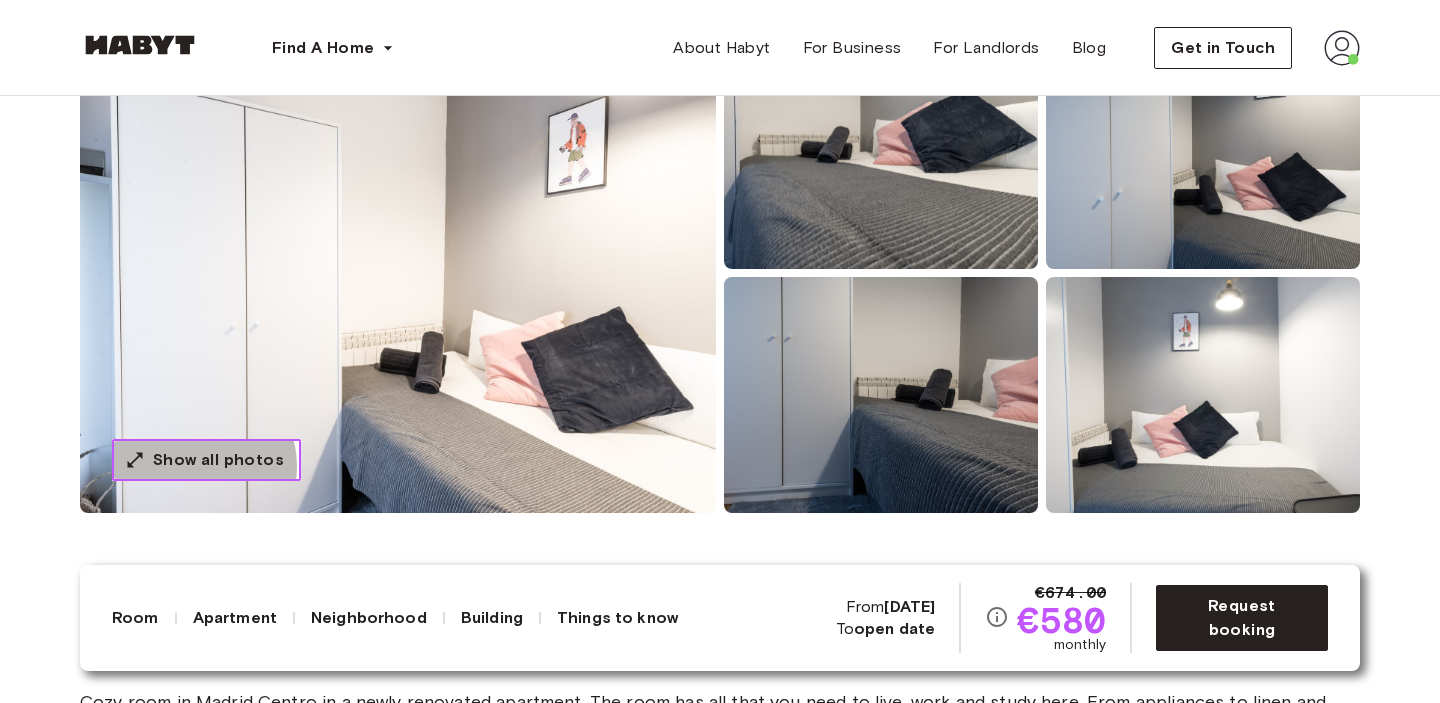 click on "Show all photos" at bounding box center (218, 460) 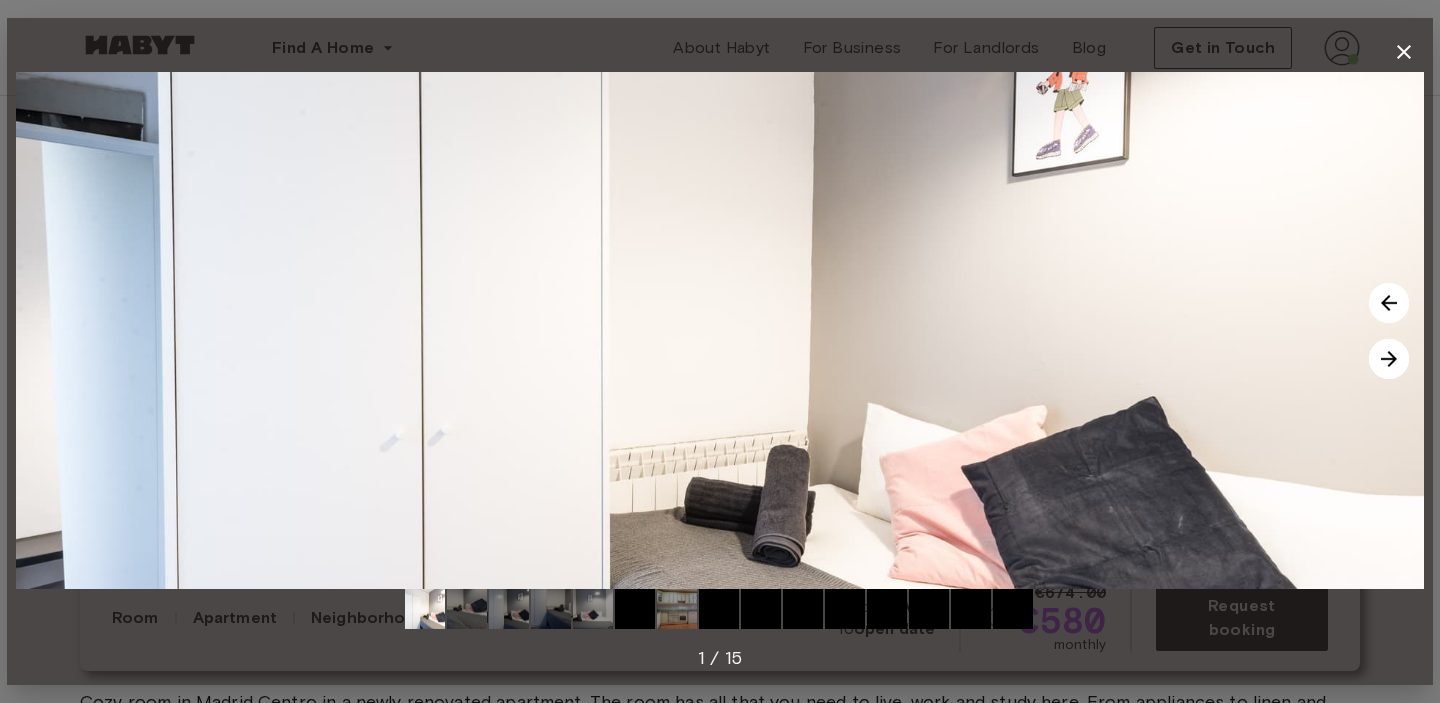 click at bounding box center [1389, 359] 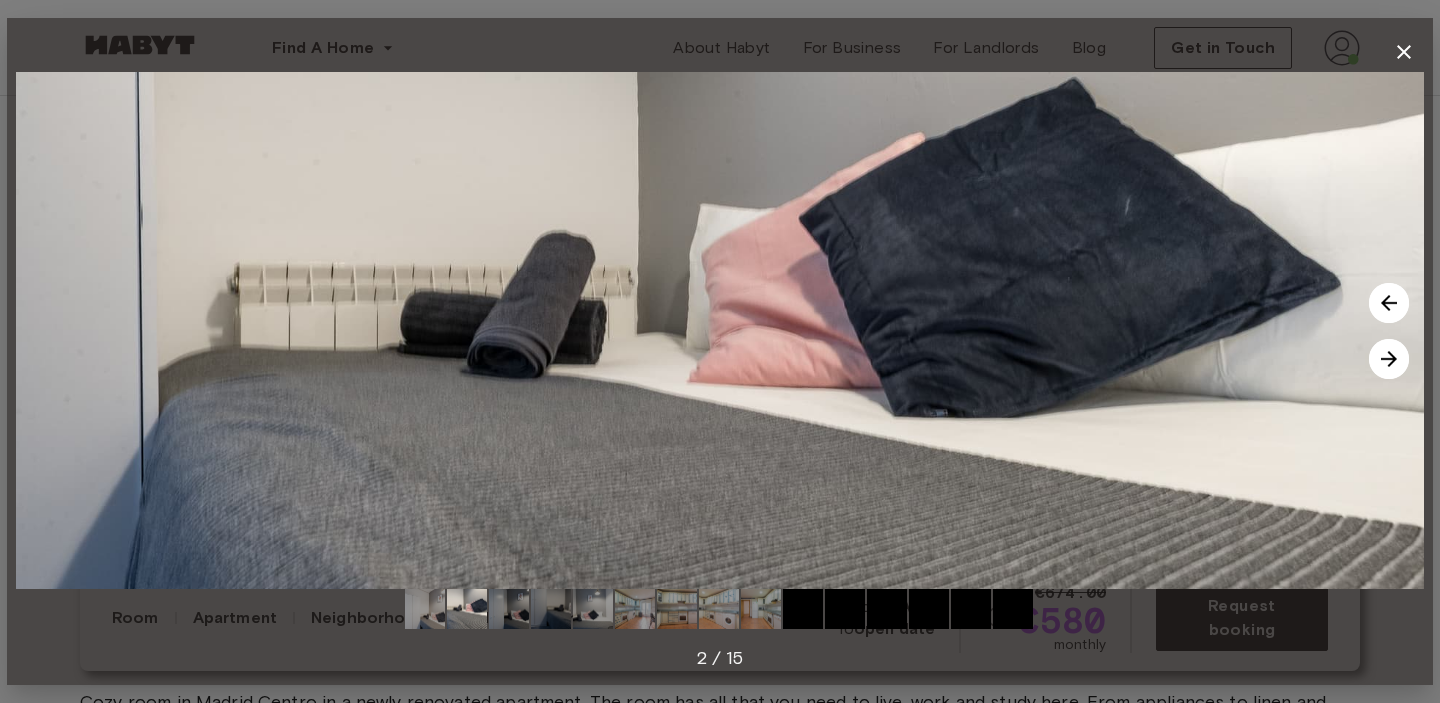 click at bounding box center (1389, 359) 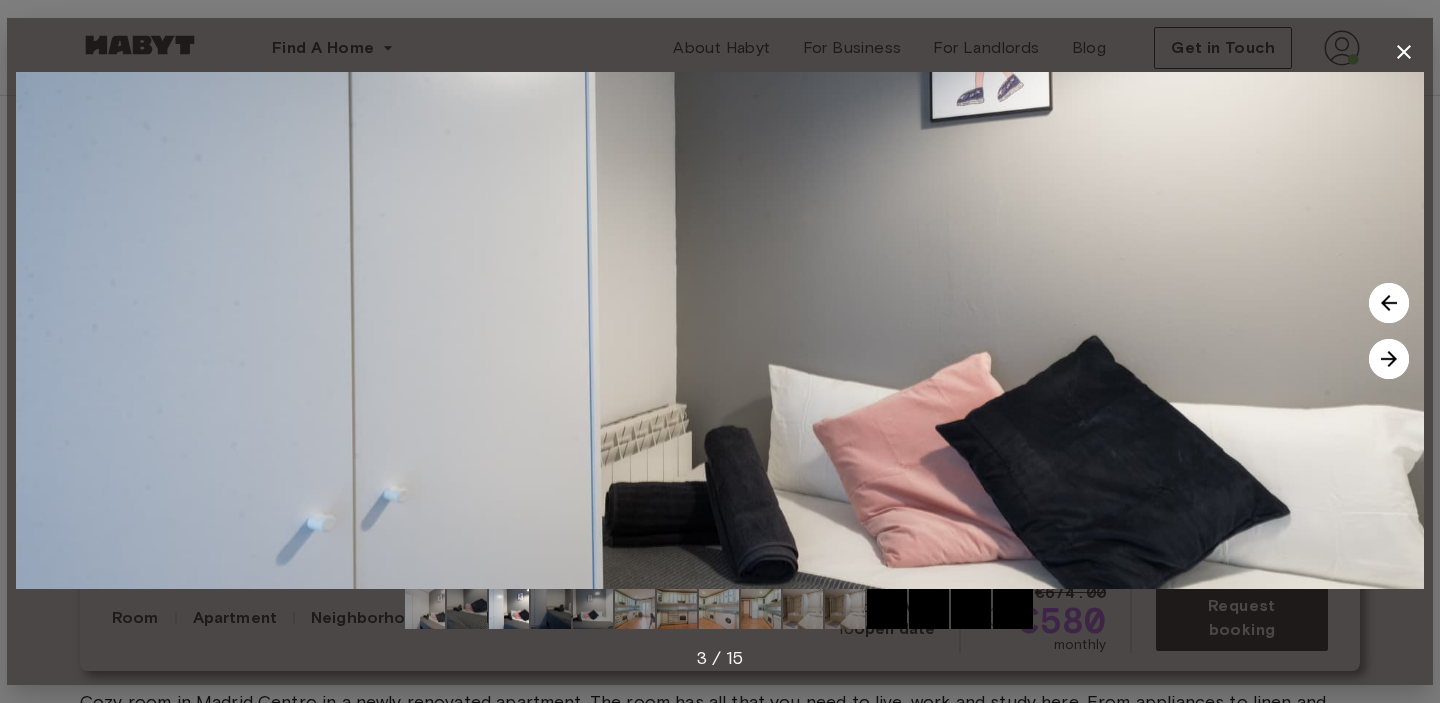 click at bounding box center [1389, 359] 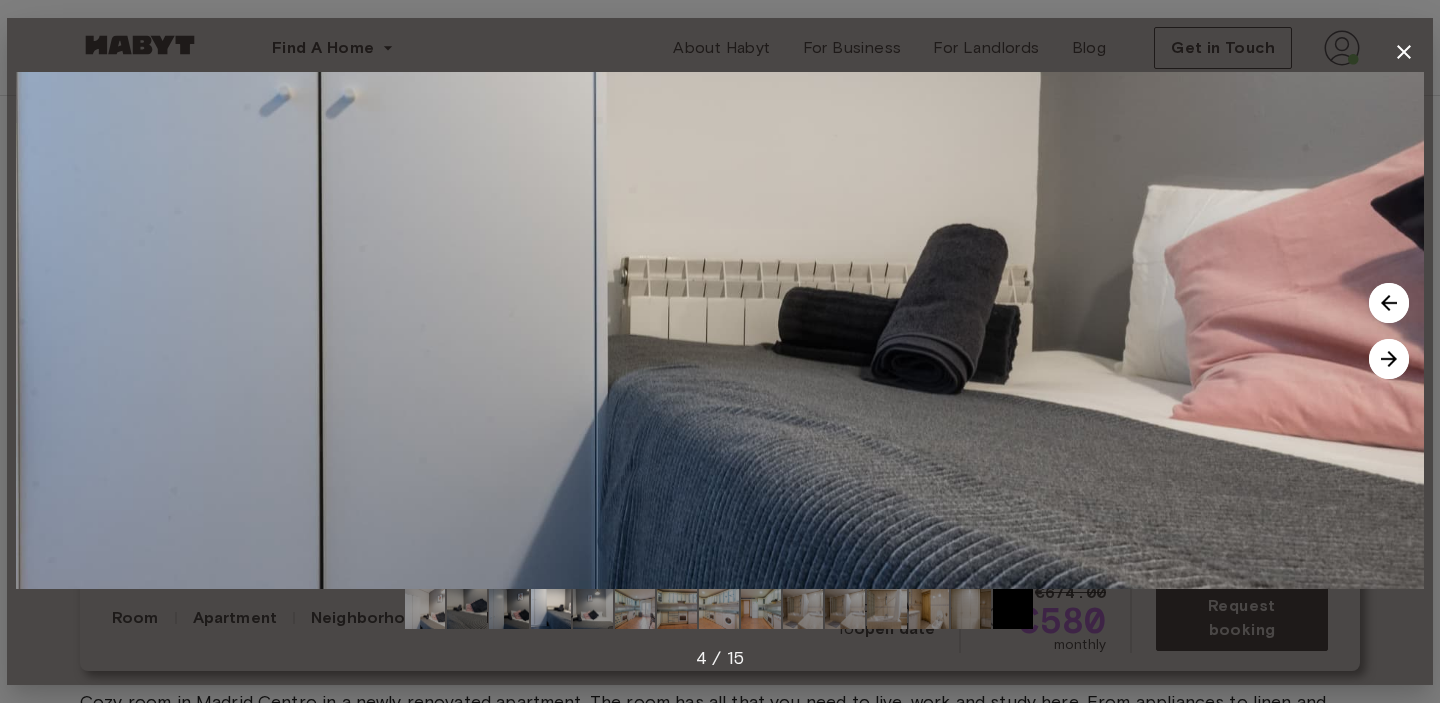 click at bounding box center (1389, 359) 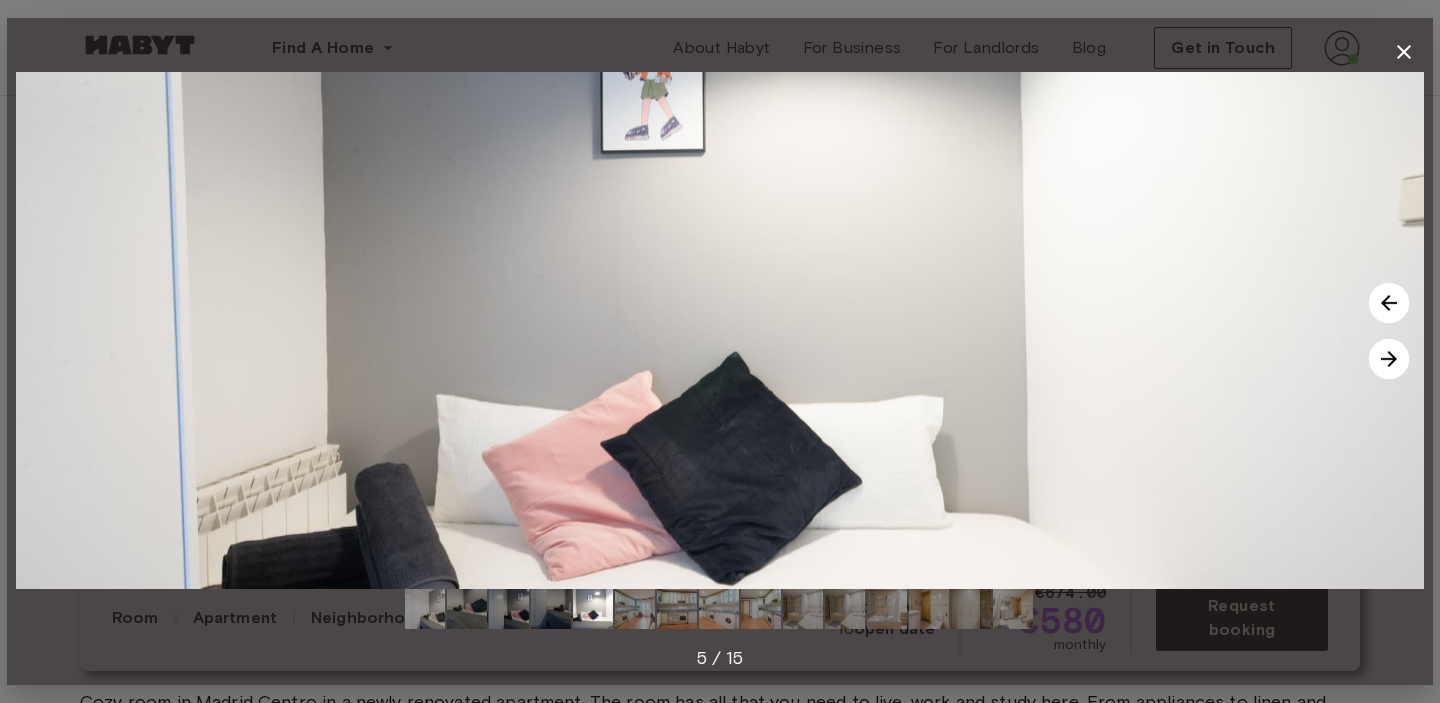 click at bounding box center (1389, 359) 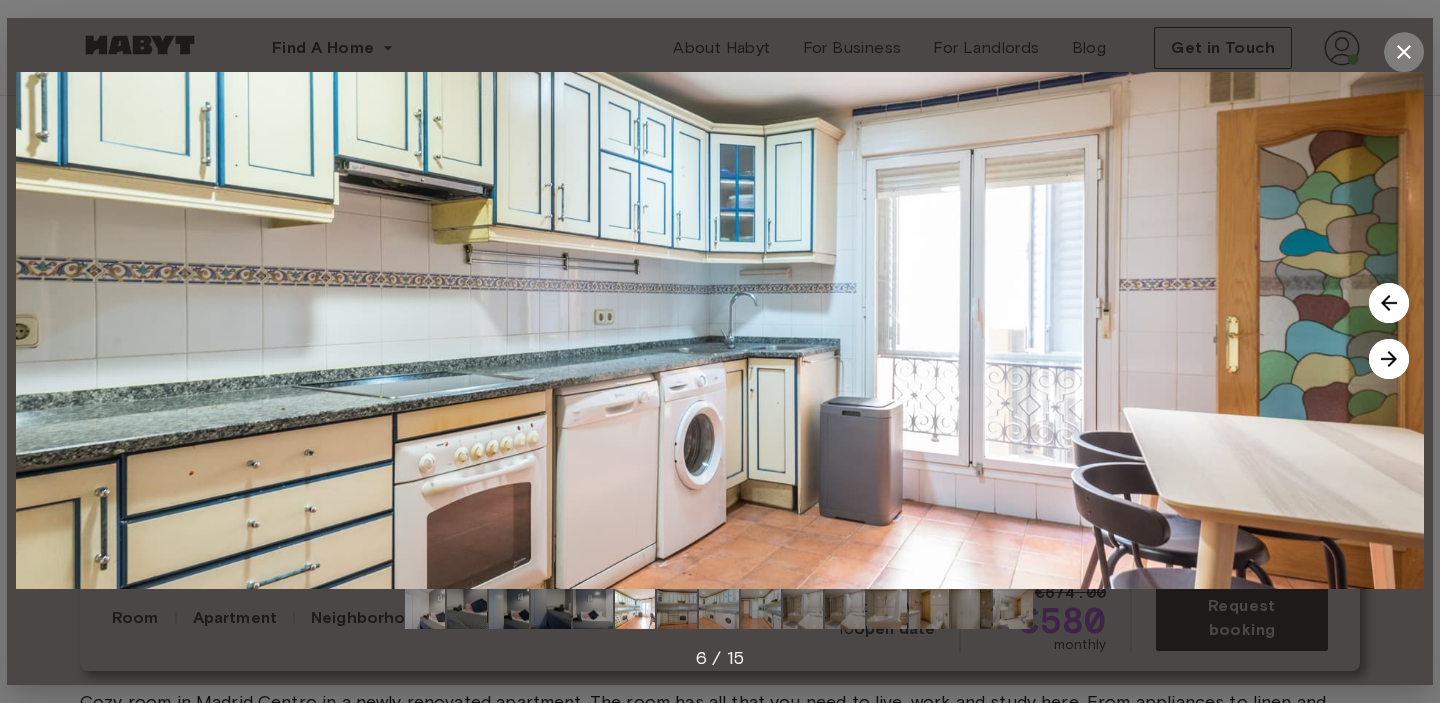click at bounding box center (1404, 52) 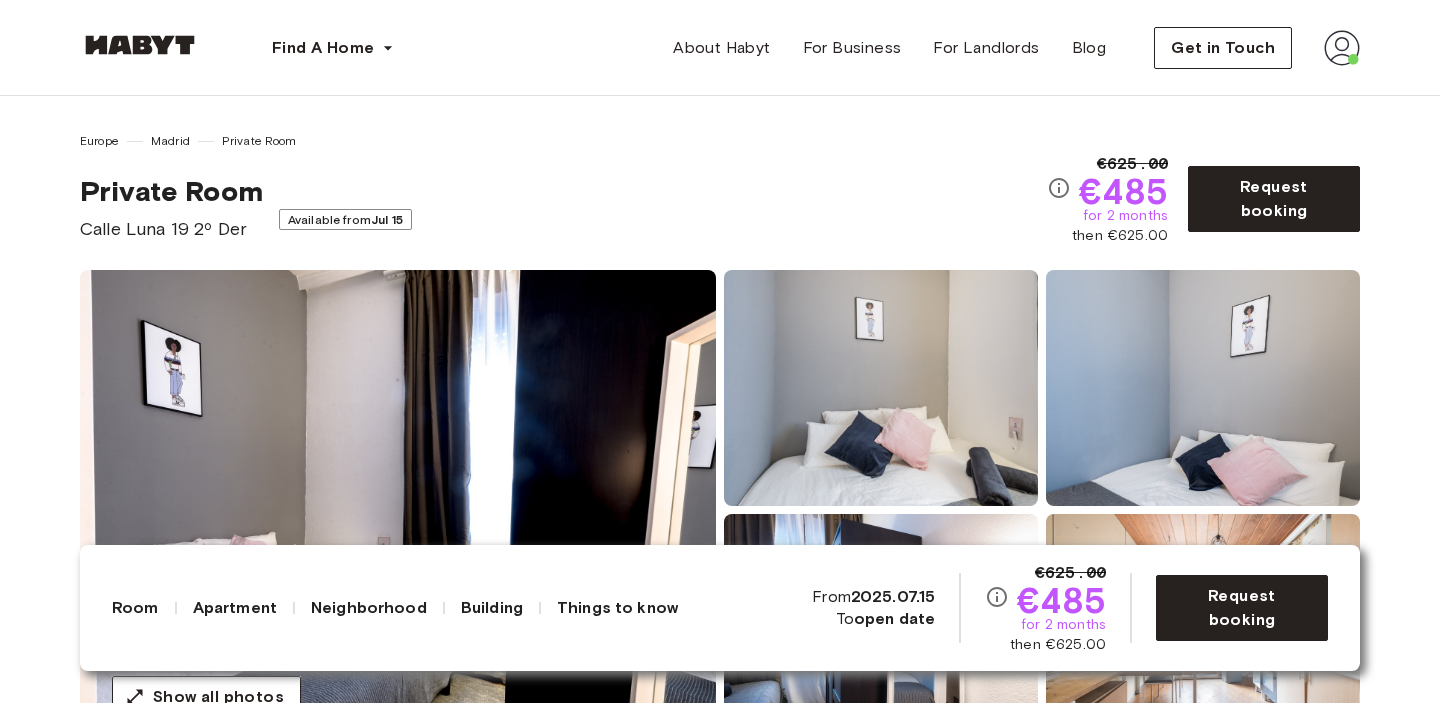 scroll, scrollTop: 0, scrollLeft: 0, axis: both 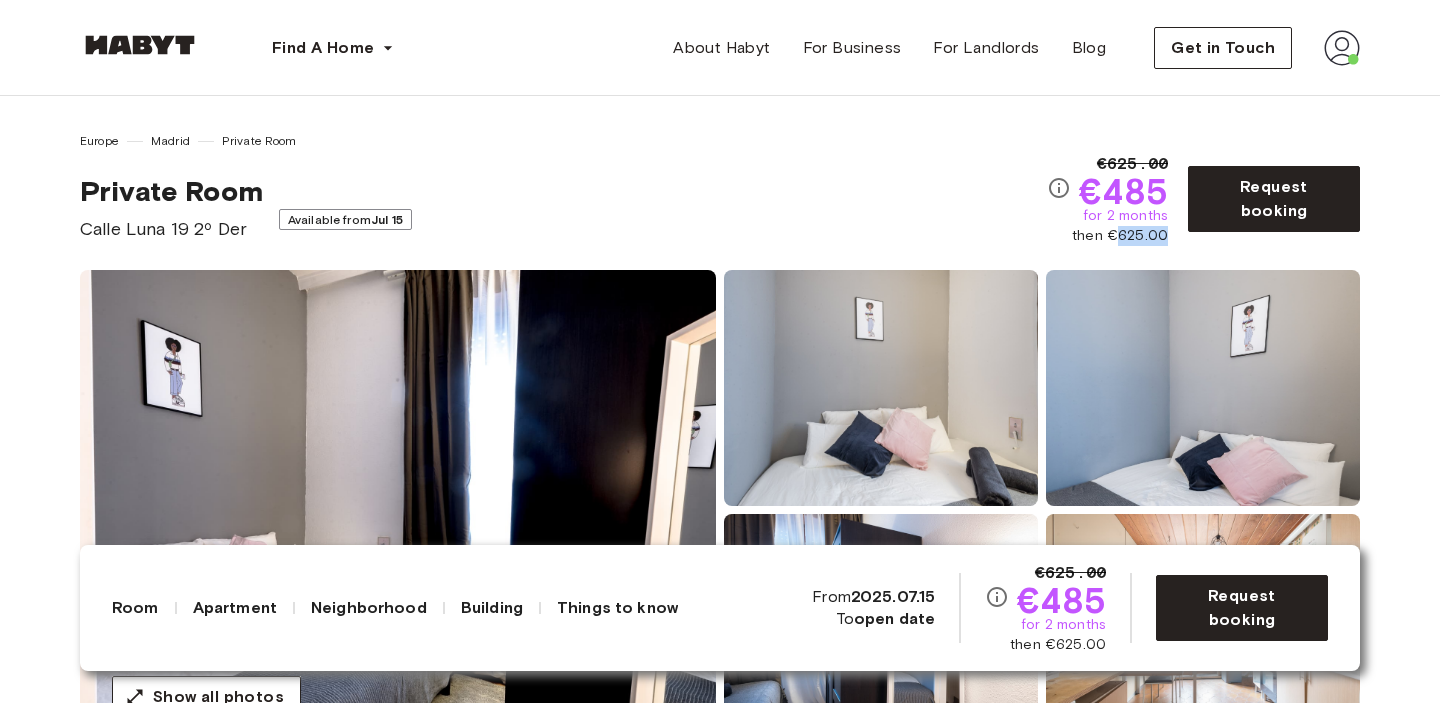 drag, startPoint x: 1122, startPoint y: 229, endPoint x: 1167, endPoint y: 228, distance: 45.01111 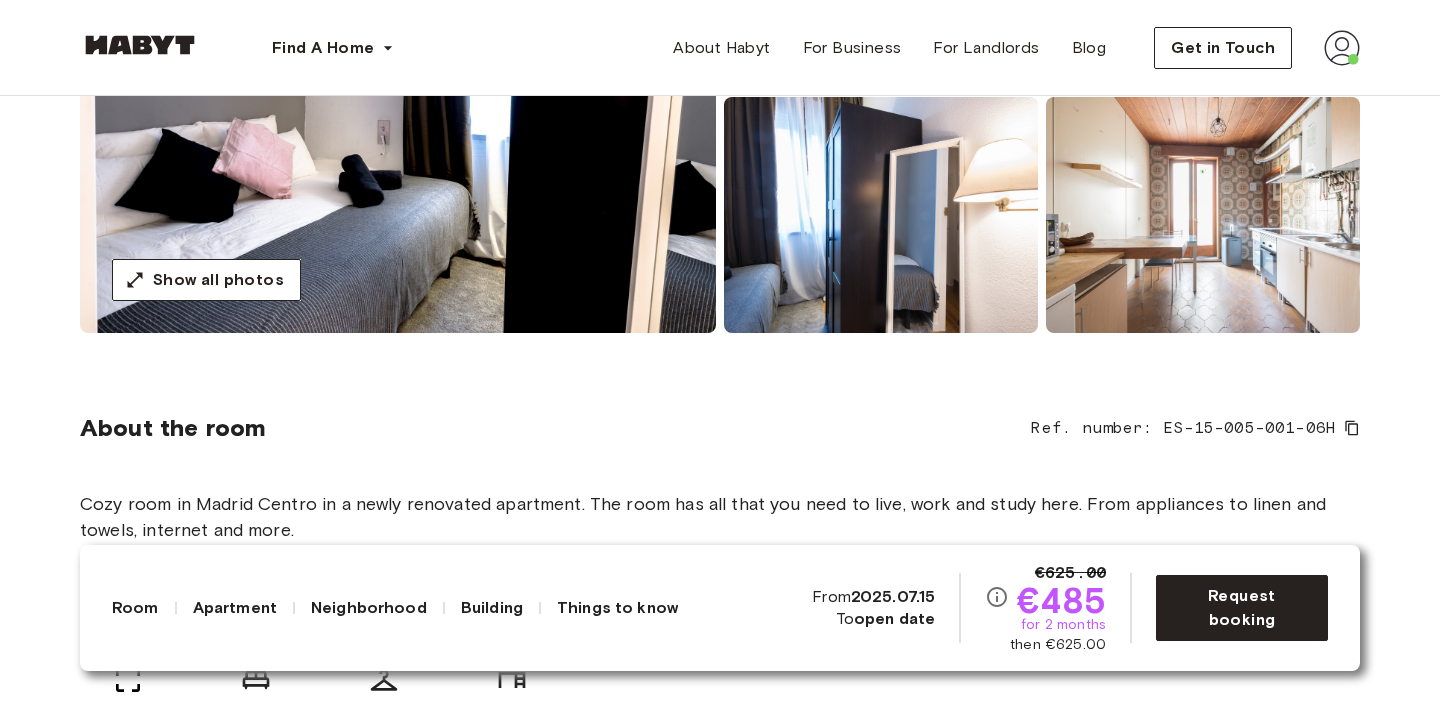 scroll, scrollTop: 420, scrollLeft: 0, axis: vertical 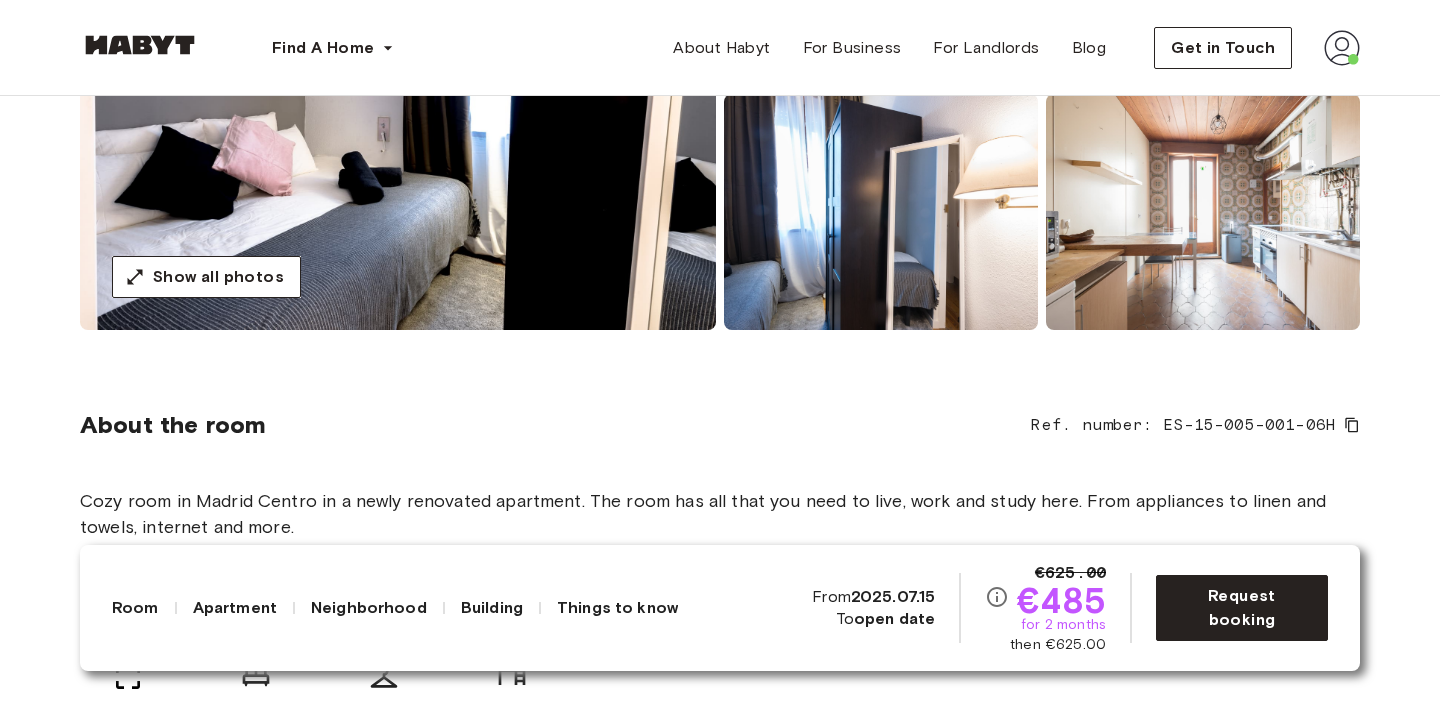 click 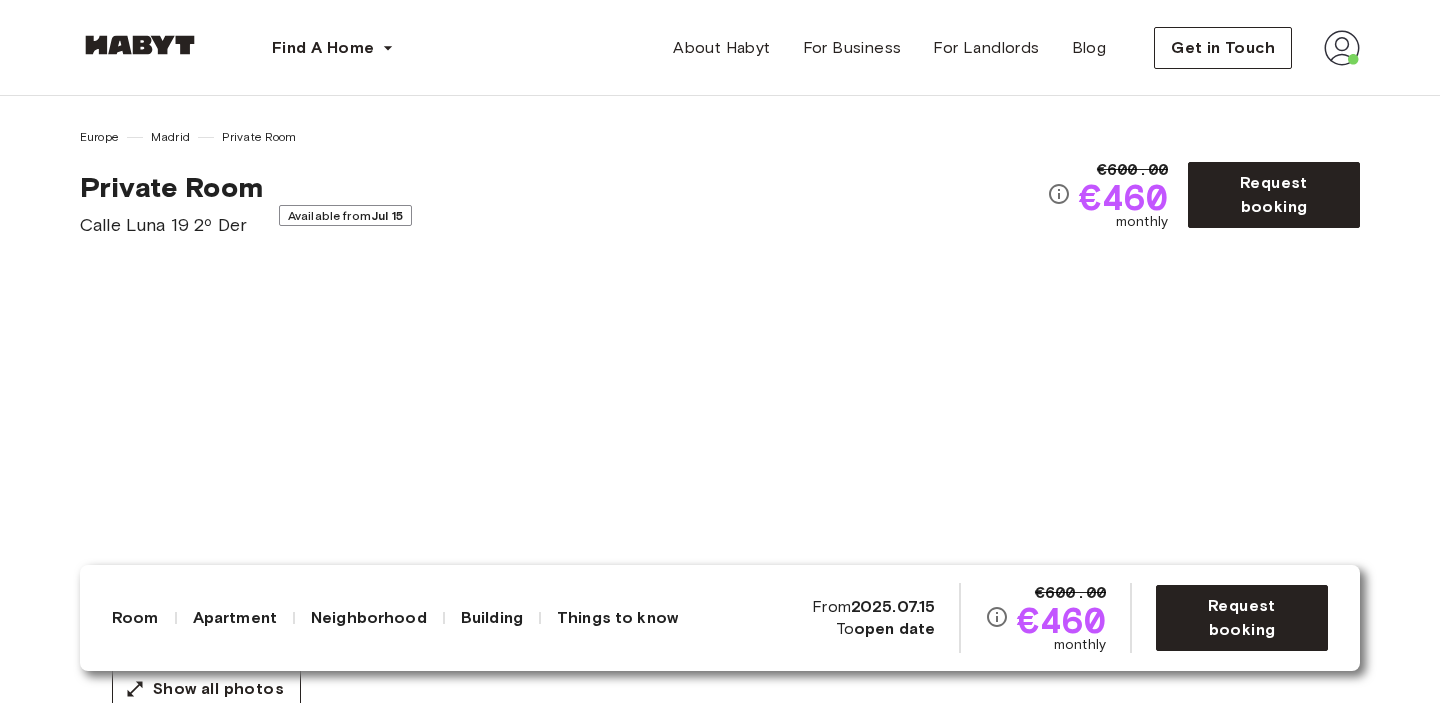 scroll, scrollTop: 0, scrollLeft: 0, axis: both 